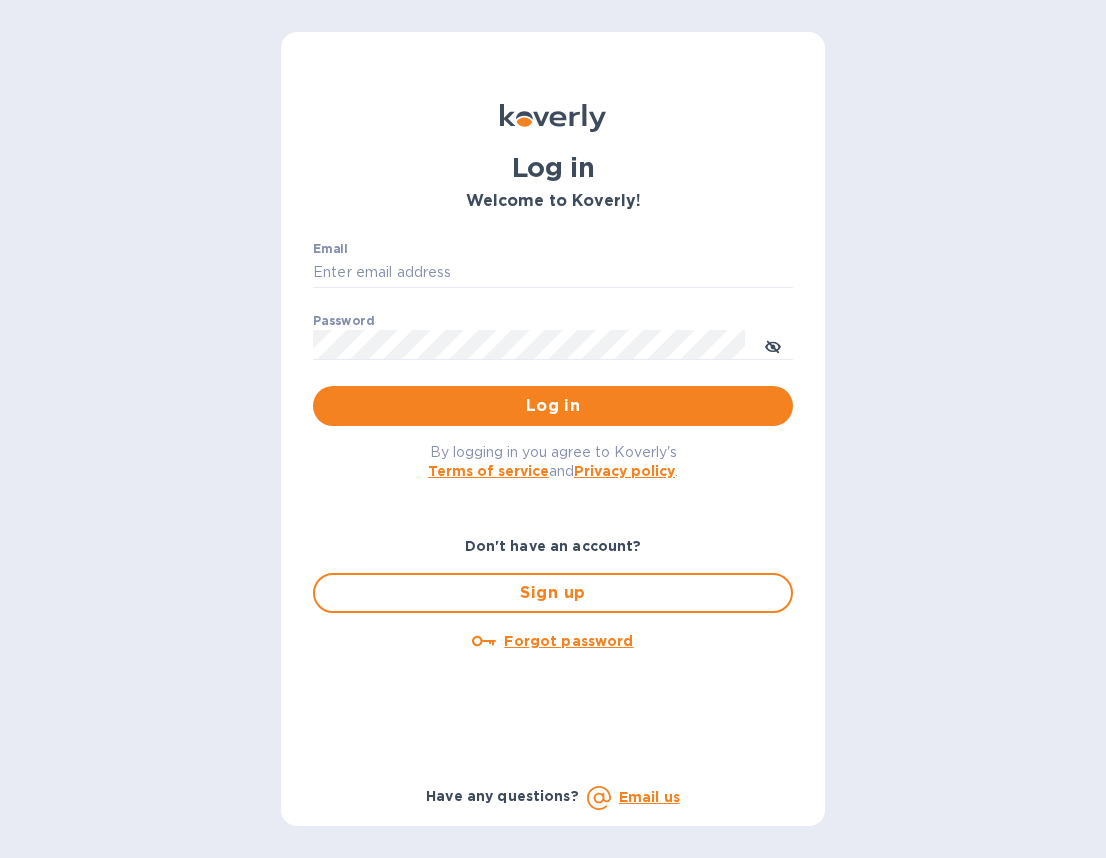 scroll, scrollTop: 0, scrollLeft: 0, axis: both 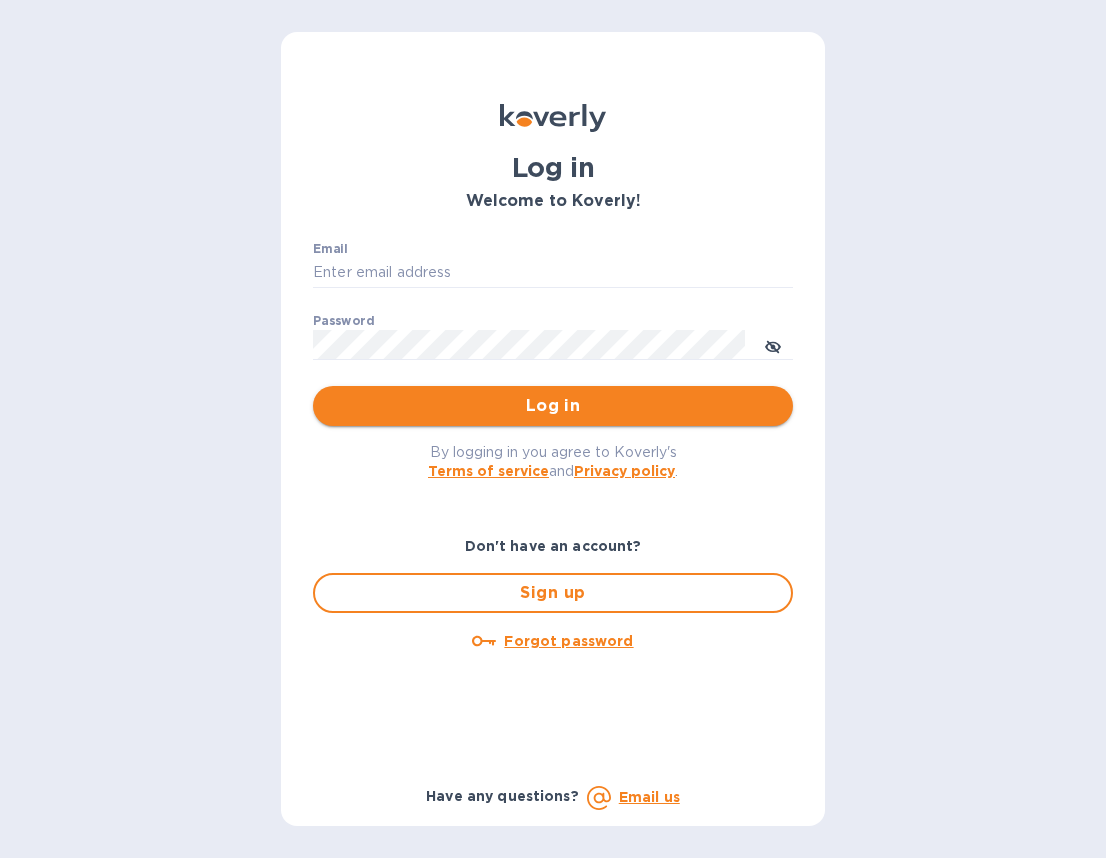 type on "[EMAIL]" 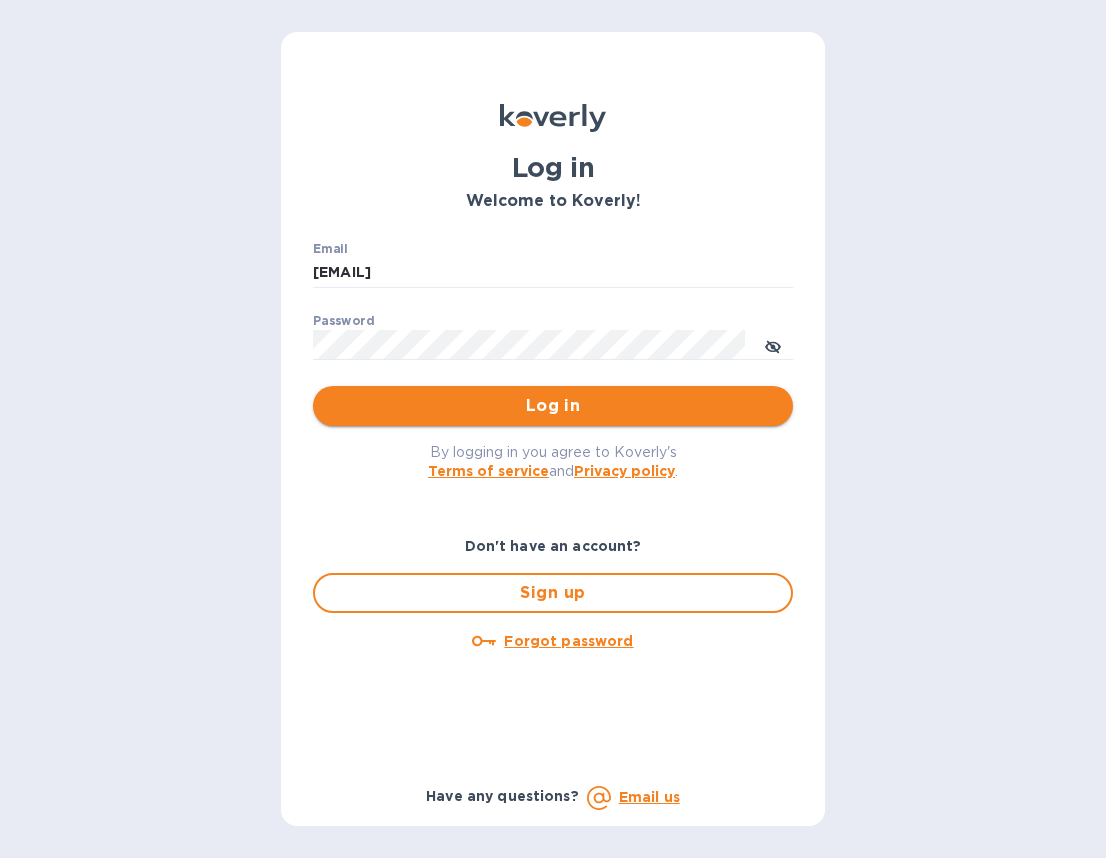 click on "Log in" at bounding box center (553, 406) 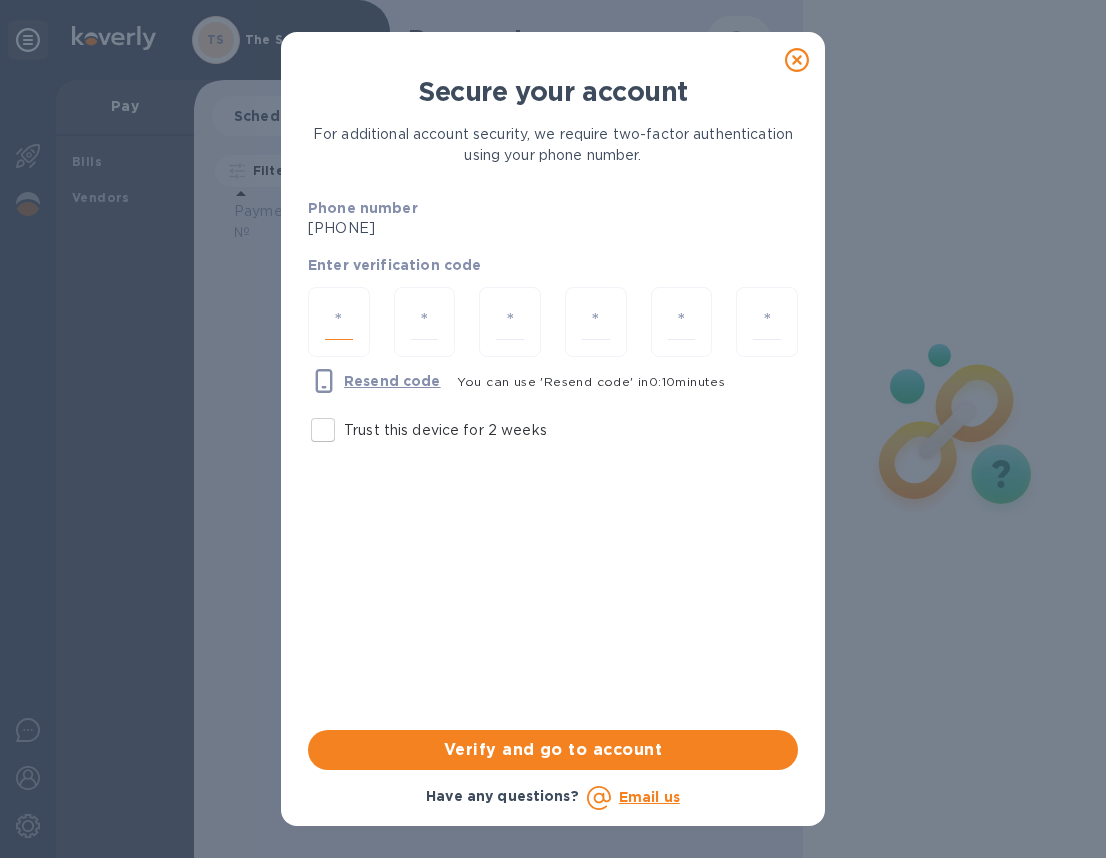 click at bounding box center (339, 322) 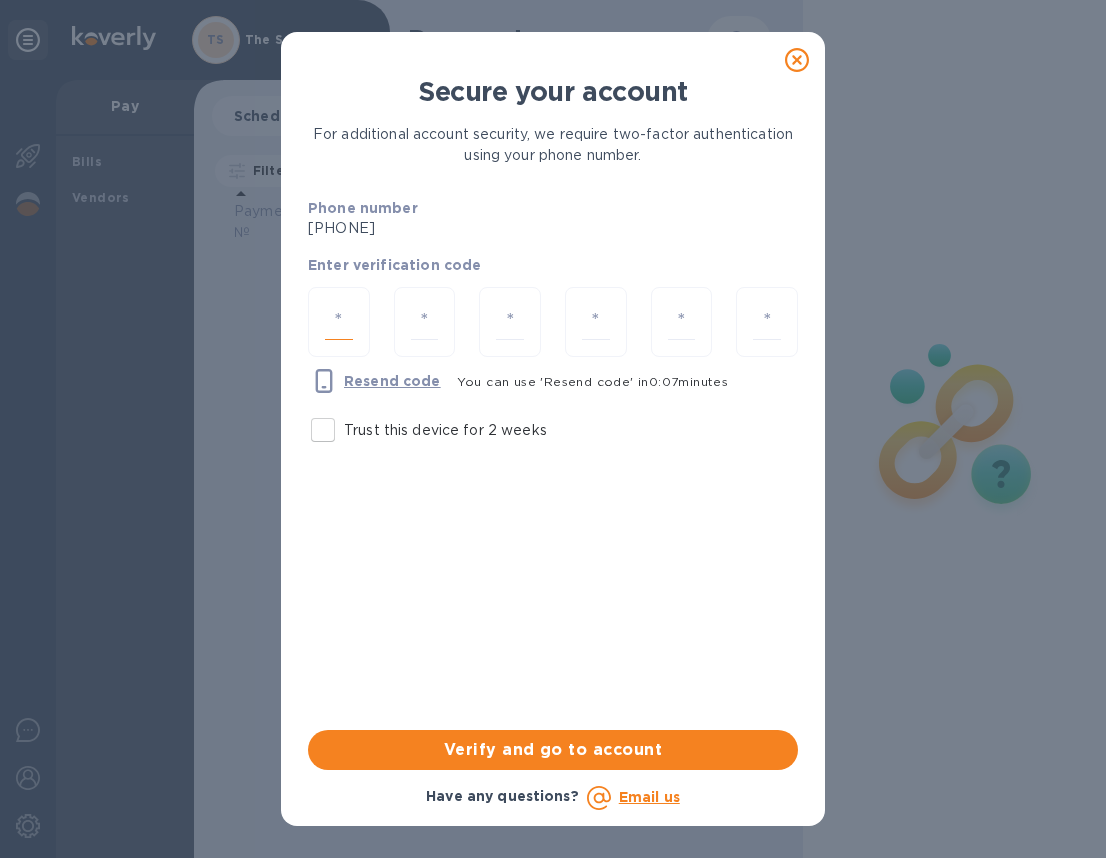 type on "5" 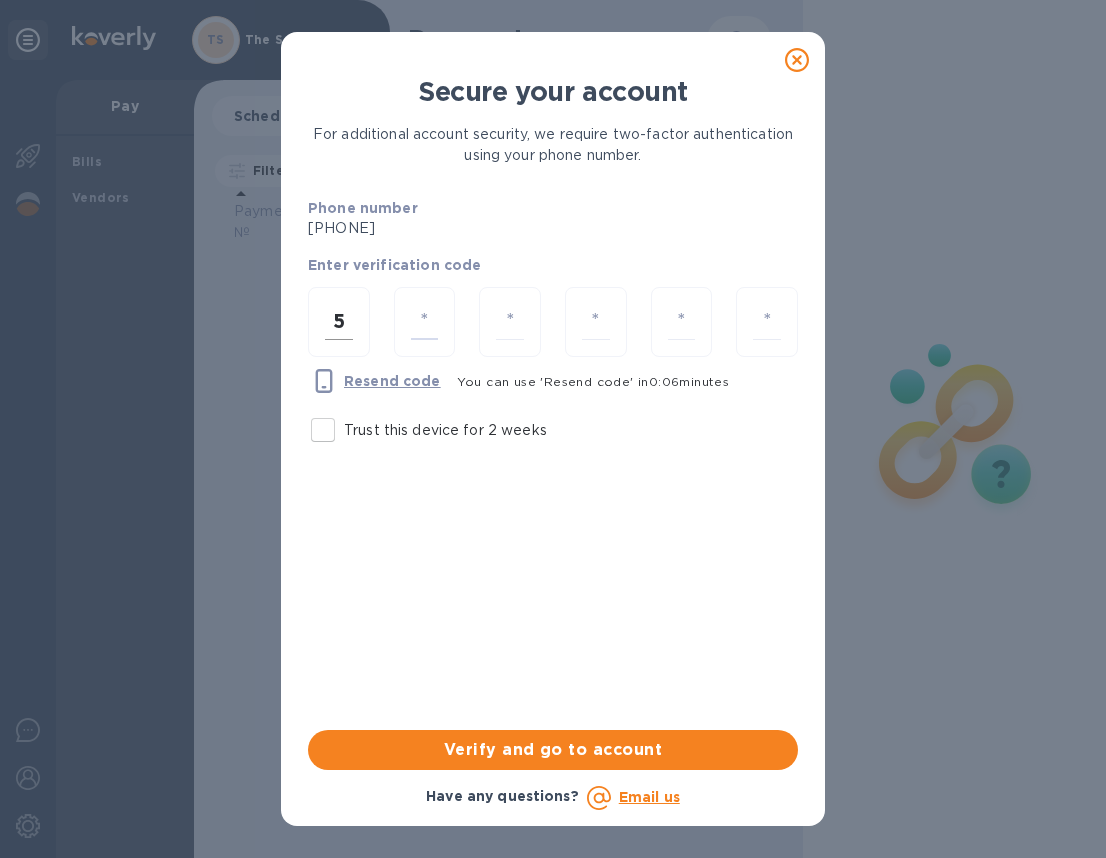 type on "6" 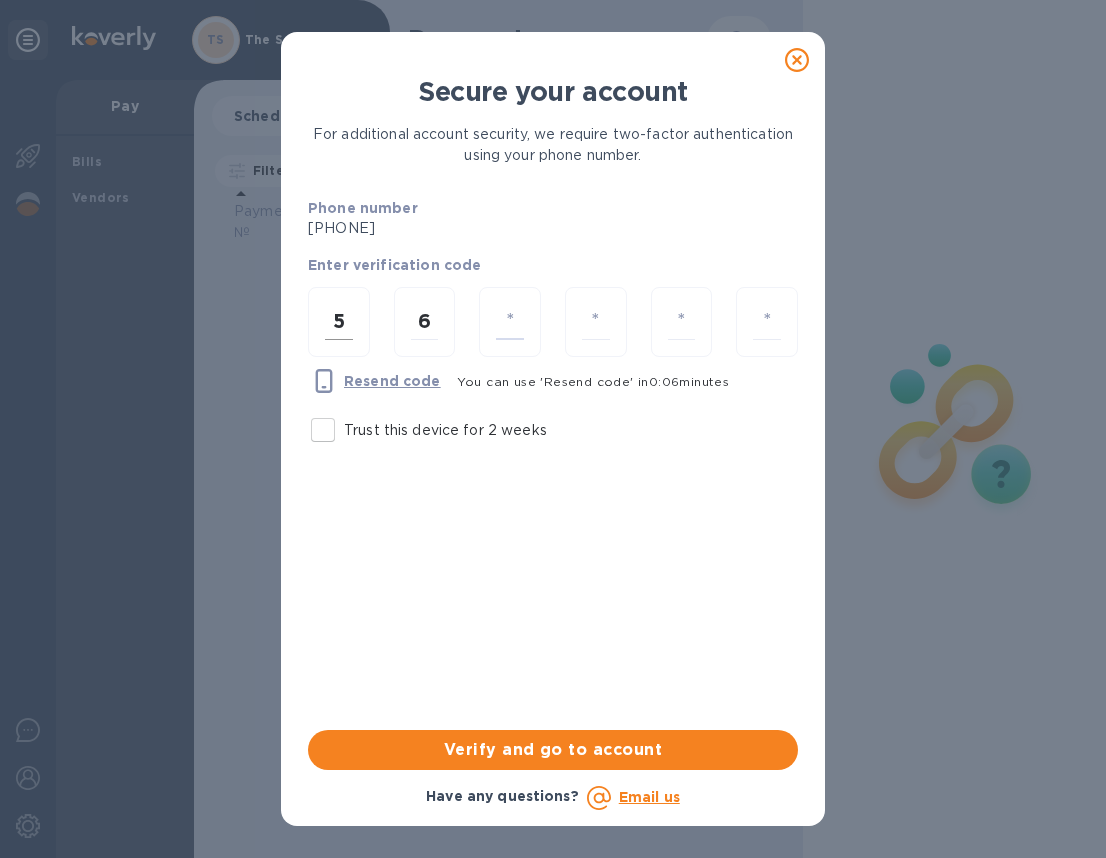 type on "6" 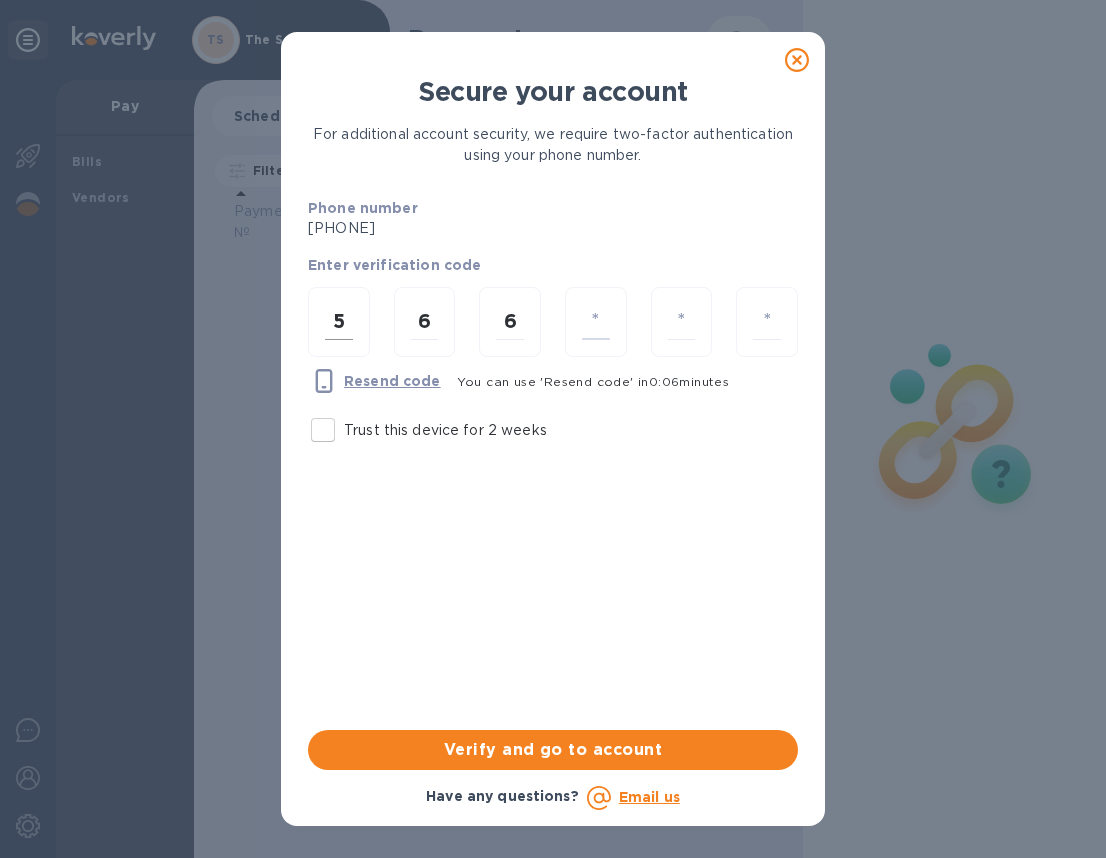 type on "0" 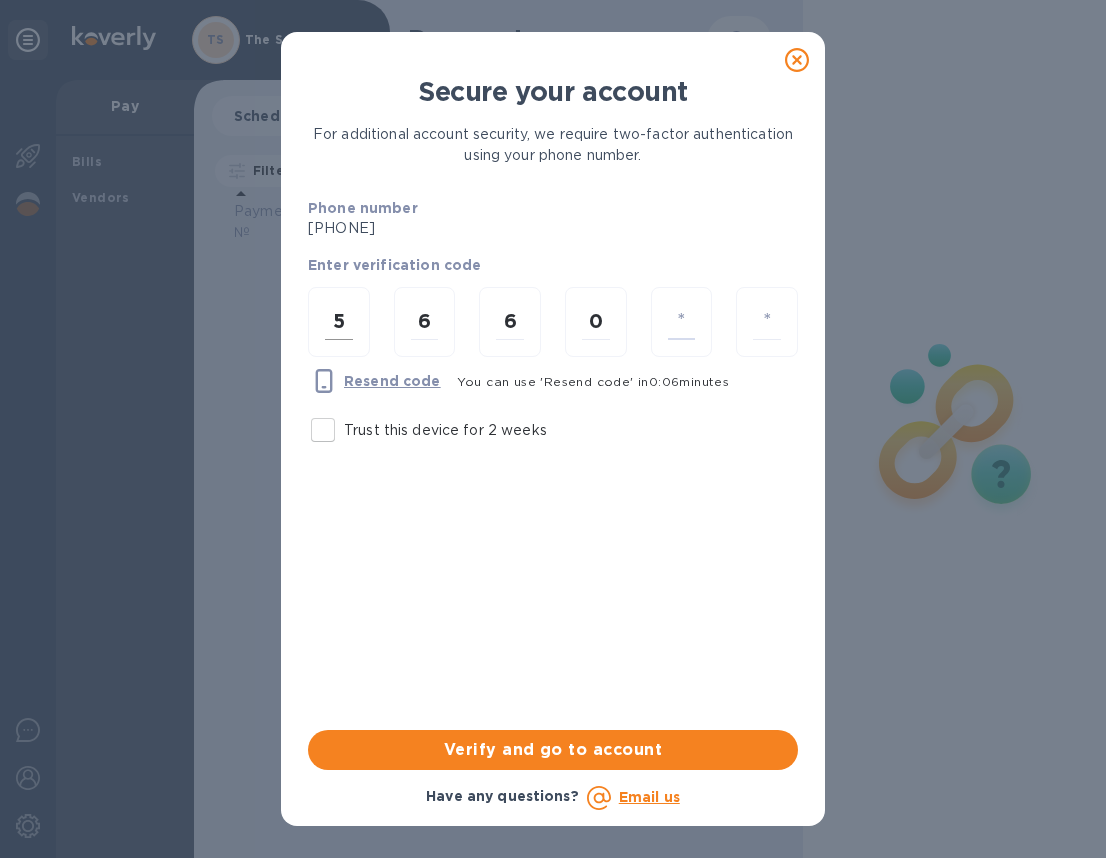 type on "6" 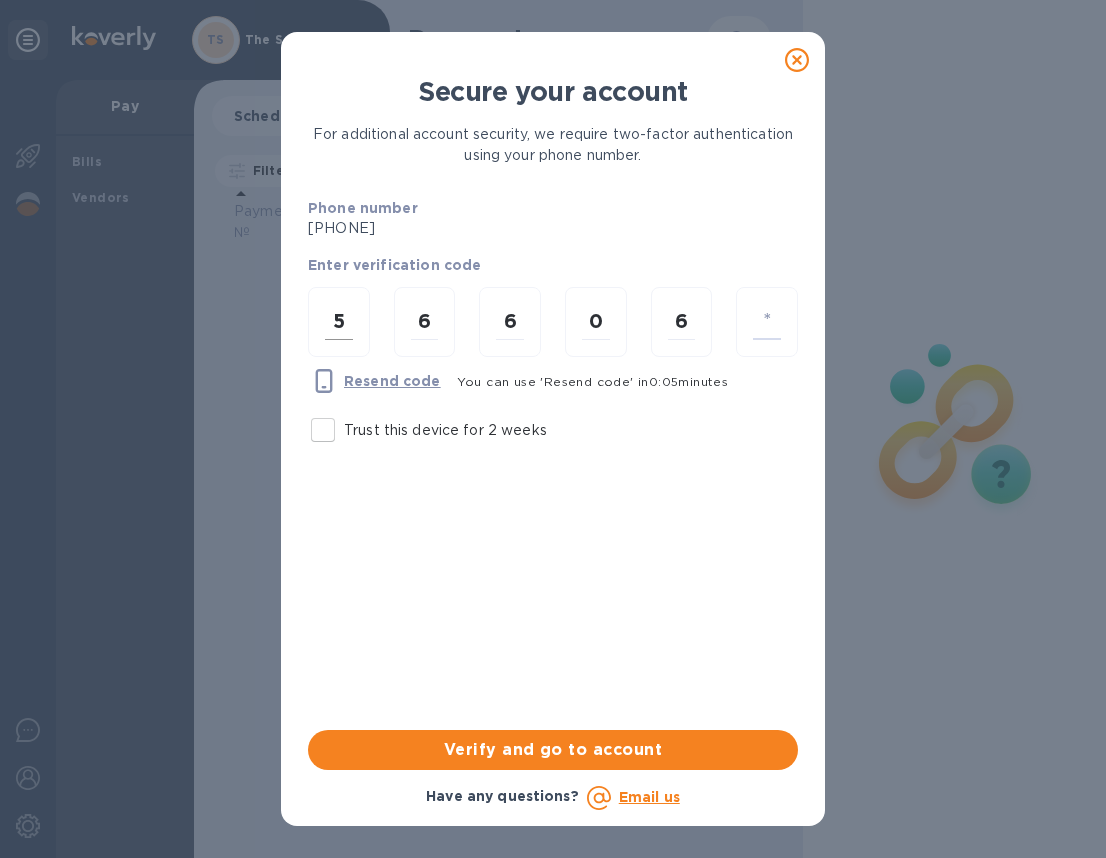 type on "7" 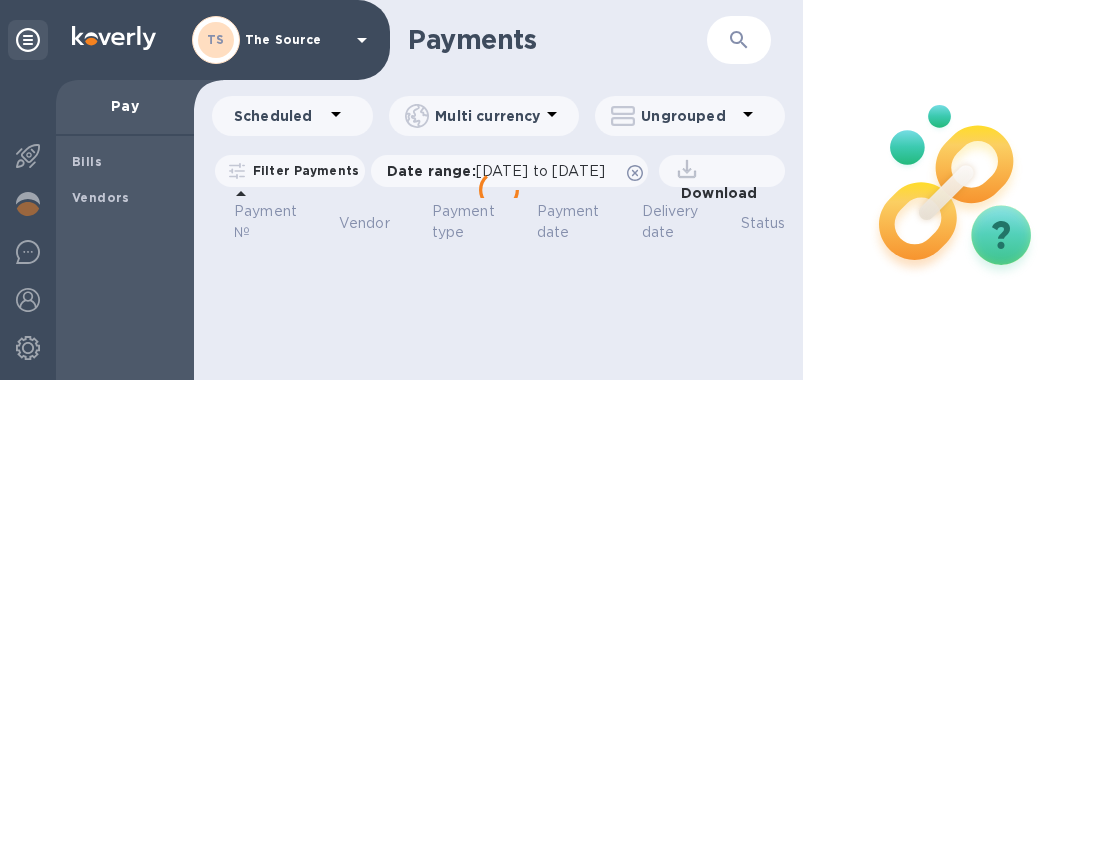 scroll, scrollTop: 0, scrollLeft: 0, axis: both 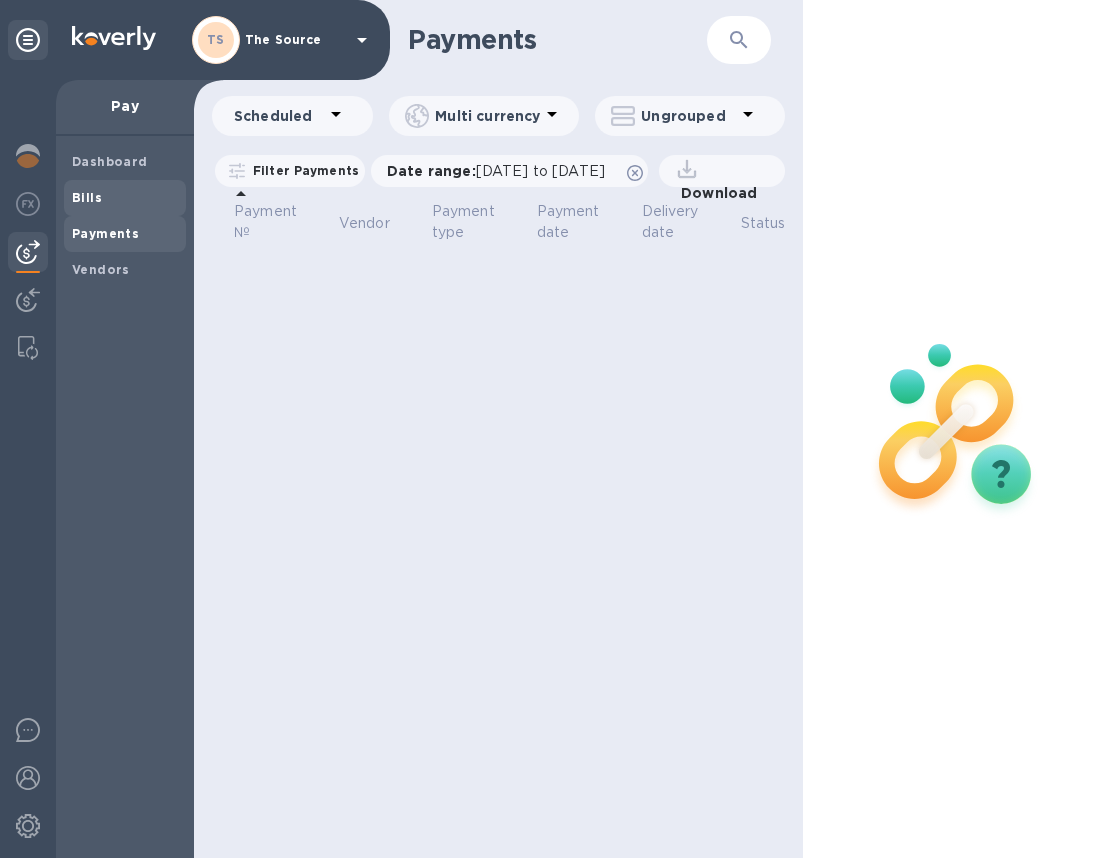click on "Bills" at bounding box center (125, 198) 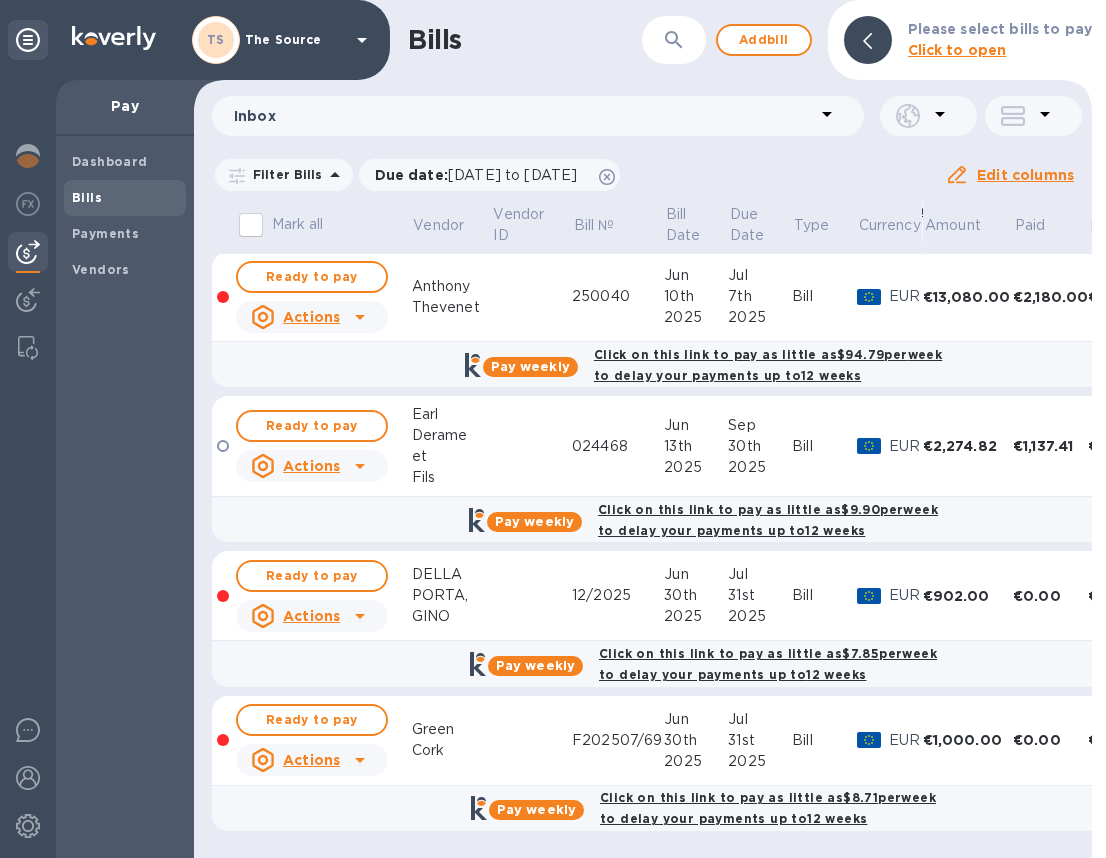 scroll, scrollTop: 0, scrollLeft: 0, axis: both 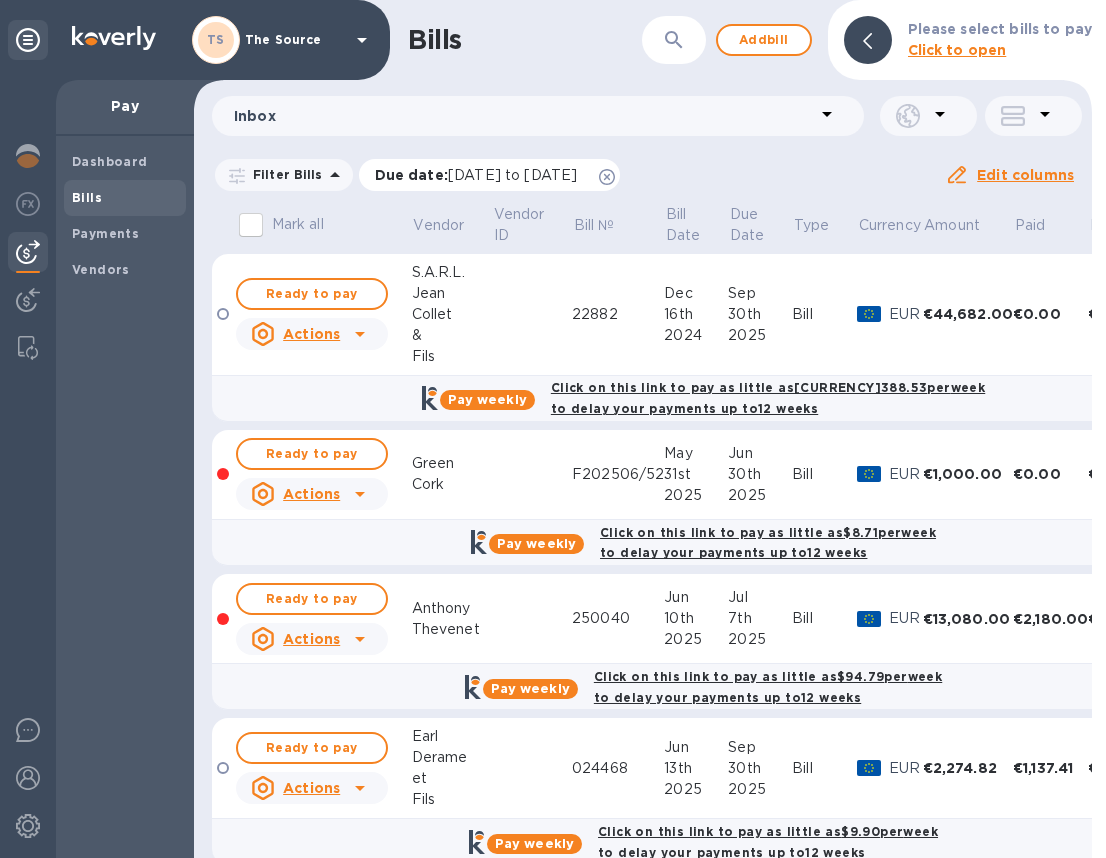 click 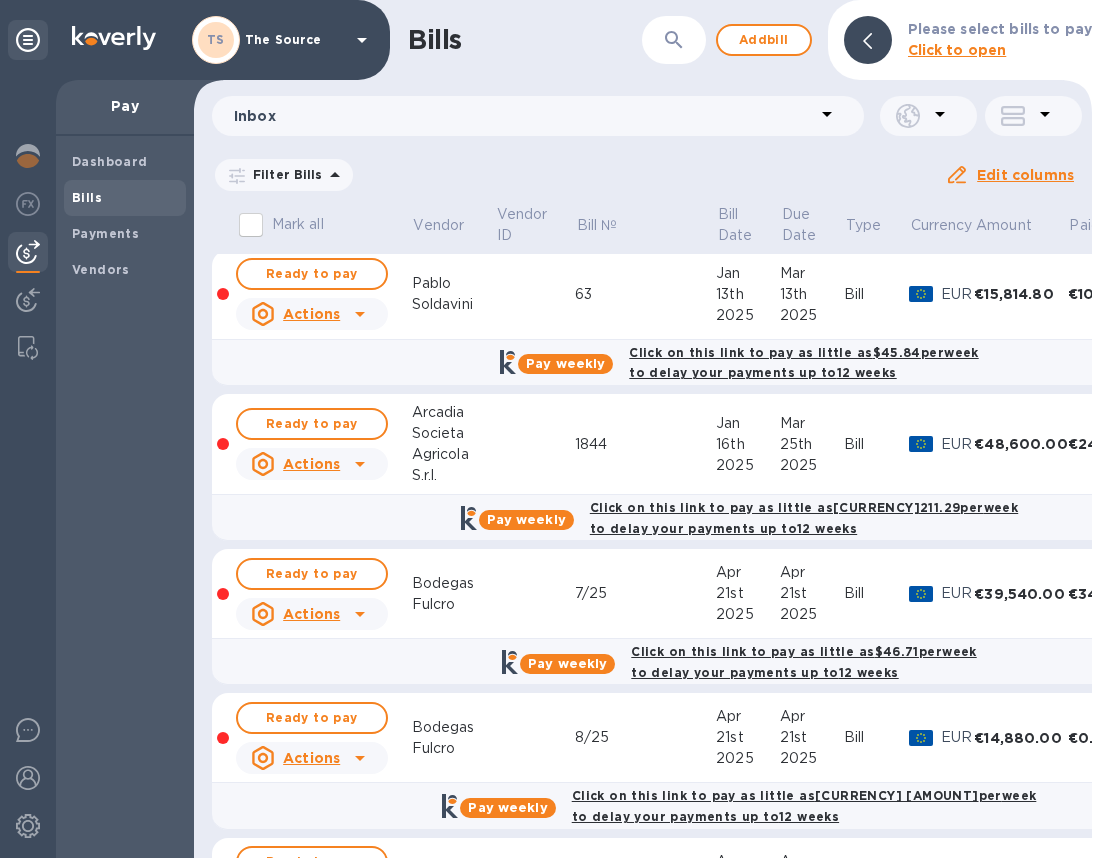 scroll, scrollTop: 0, scrollLeft: 0, axis: both 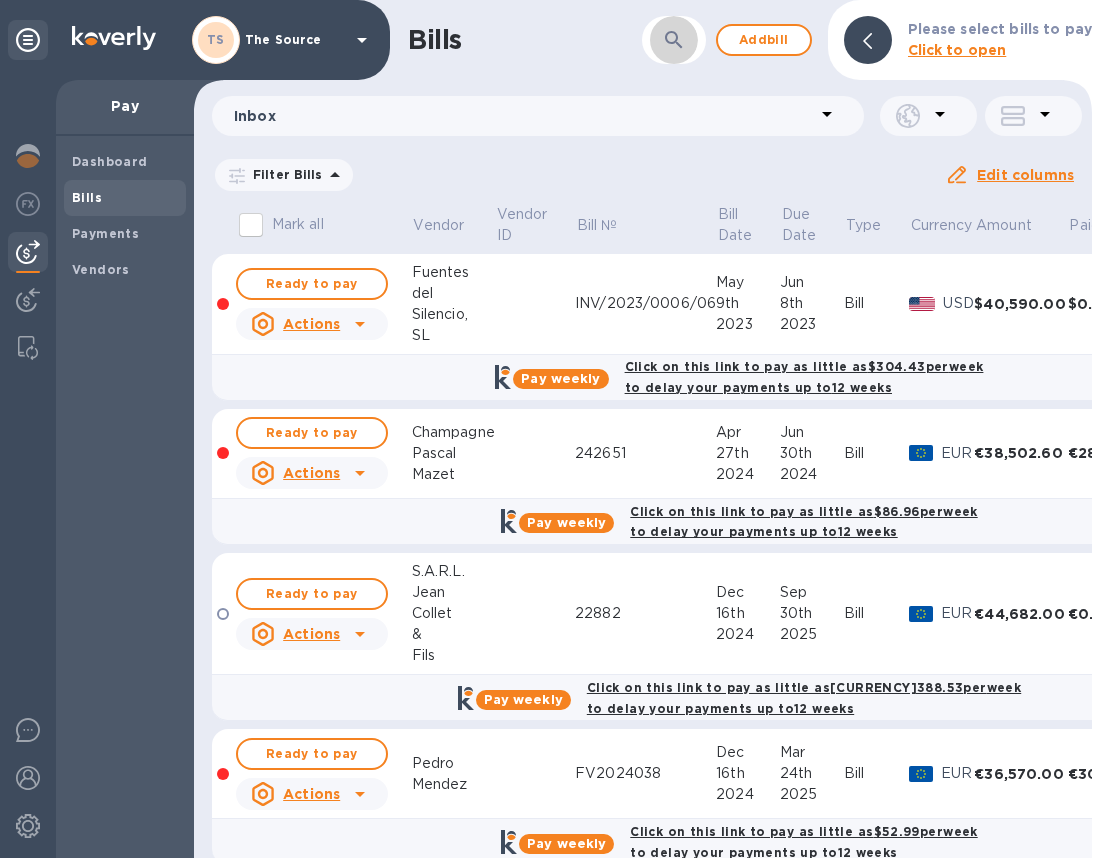 click 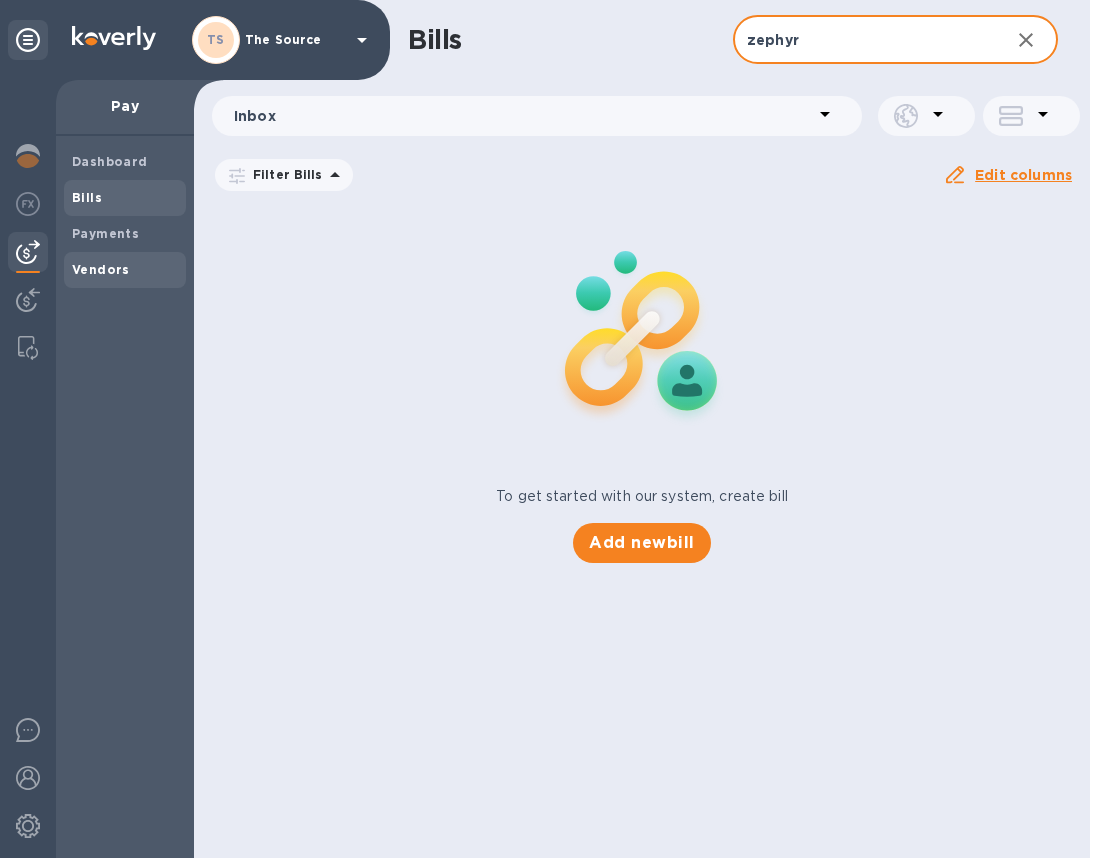 type on "zephyr" 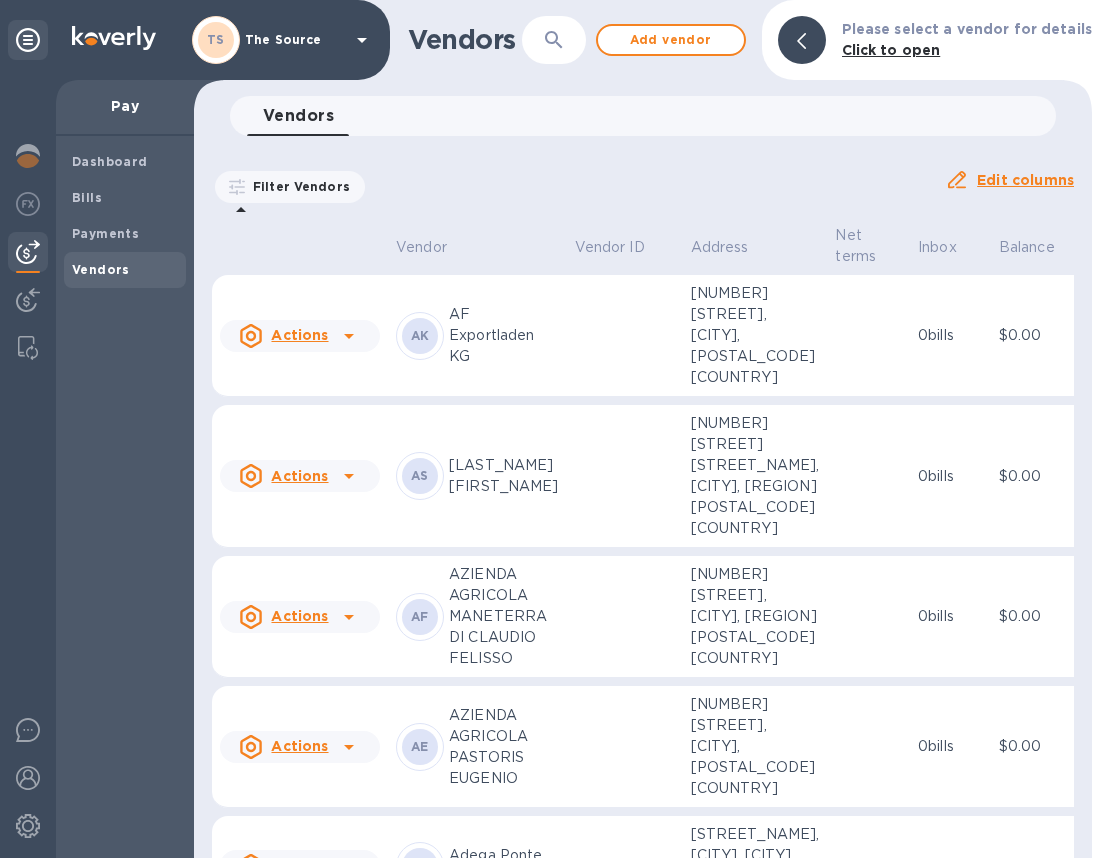 click 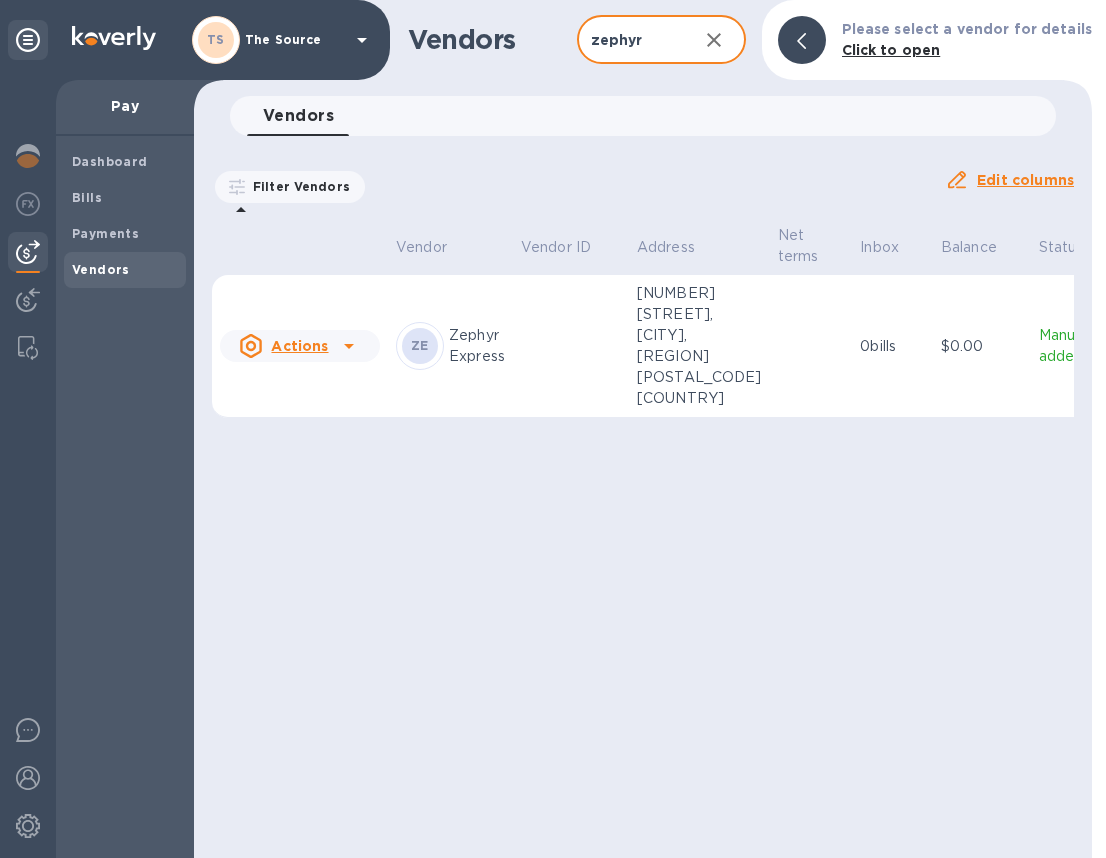 type on "zephyr" 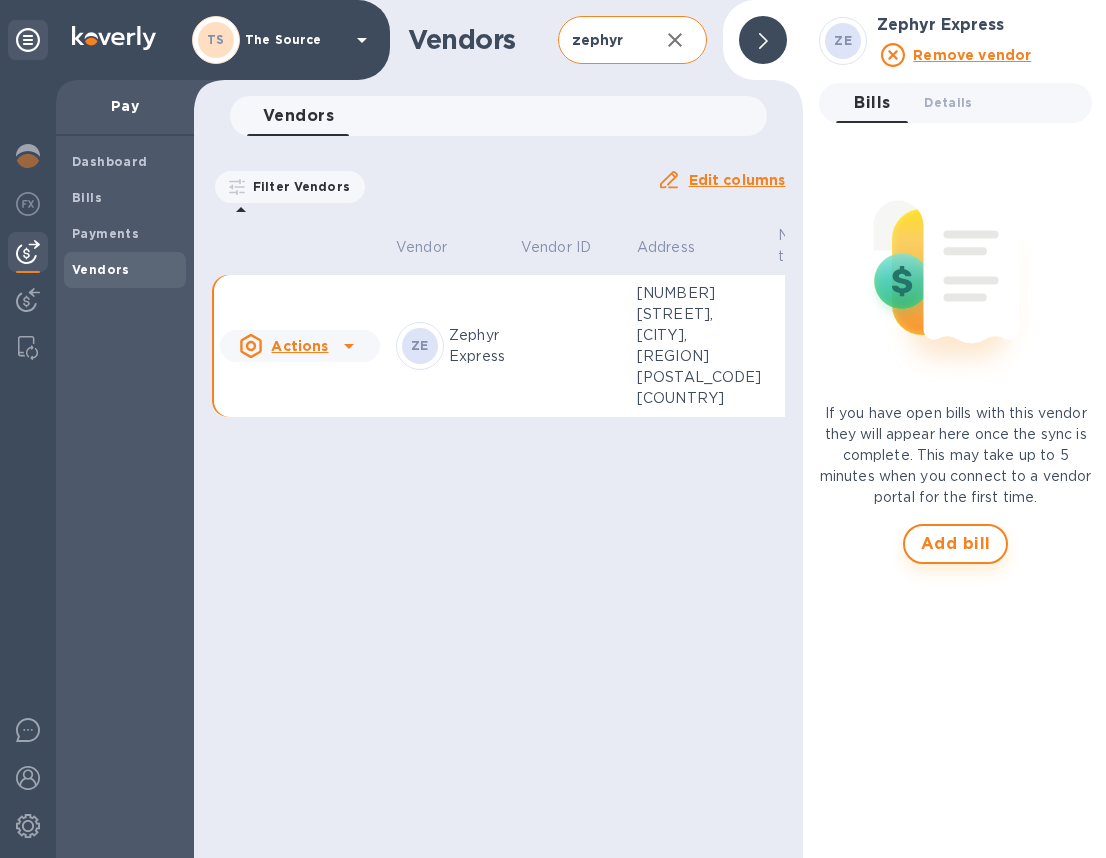 click on "Add bill" at bounding box center [956, 544] 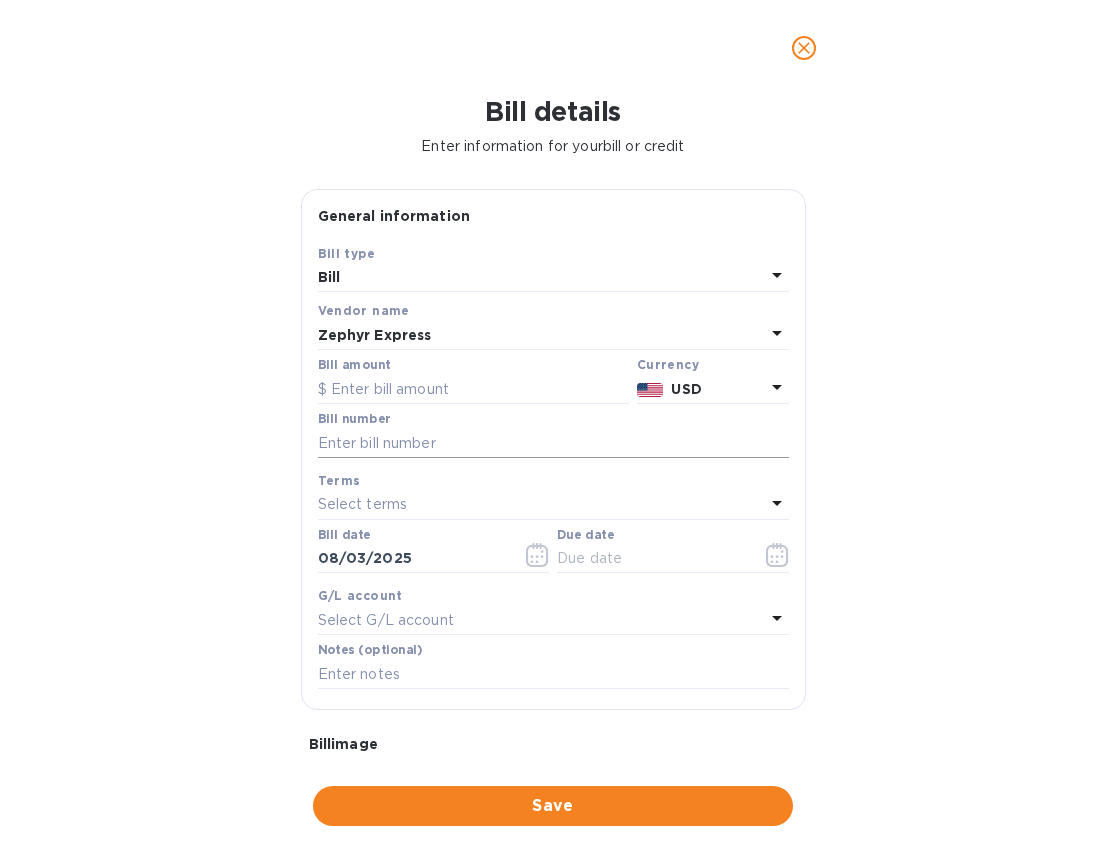 click at bounding box center (553, 443) 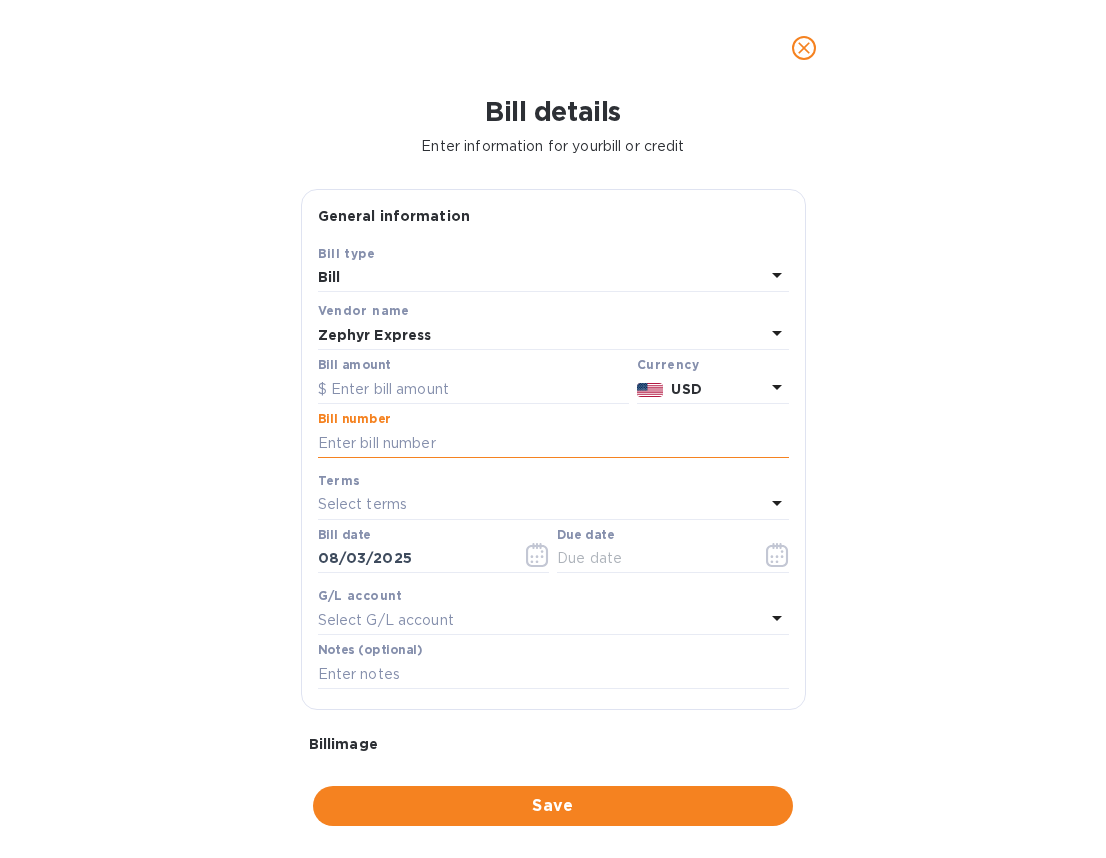 paste on "[ALPHANUMERIC_STRING]" 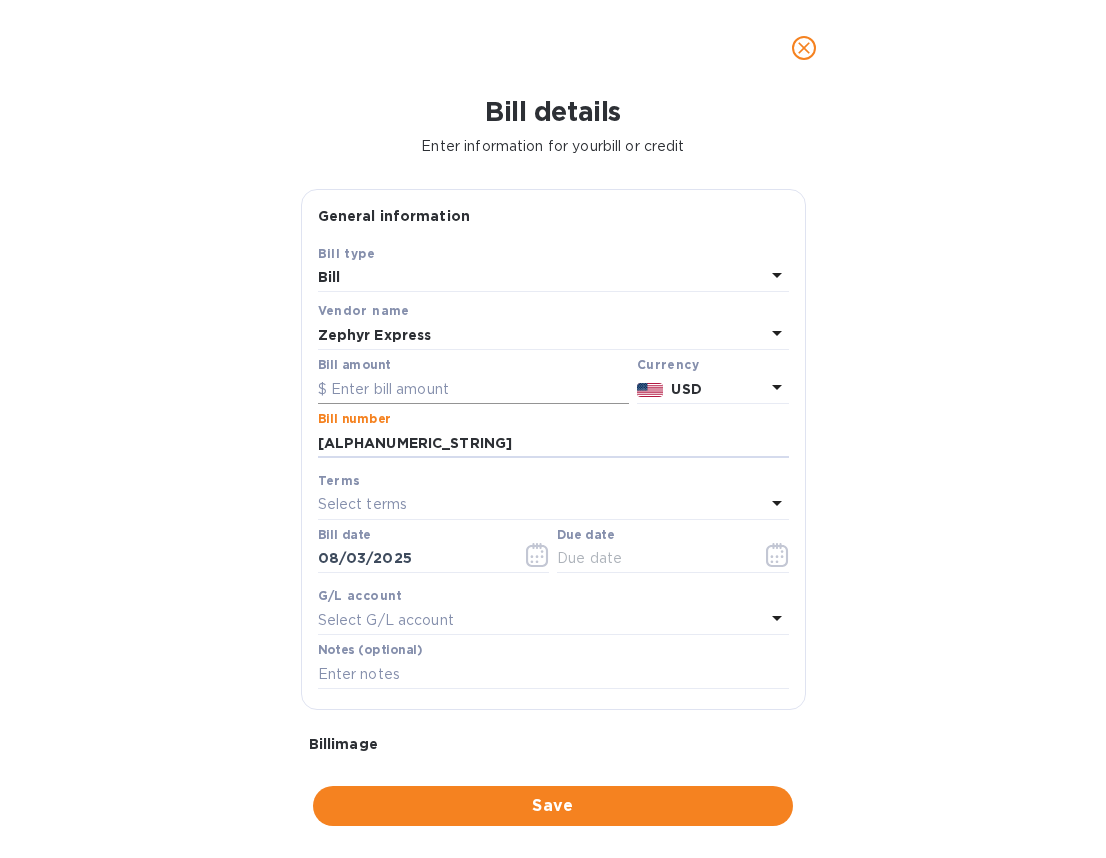 type on "[ALPHANUMERIC_STRING]" 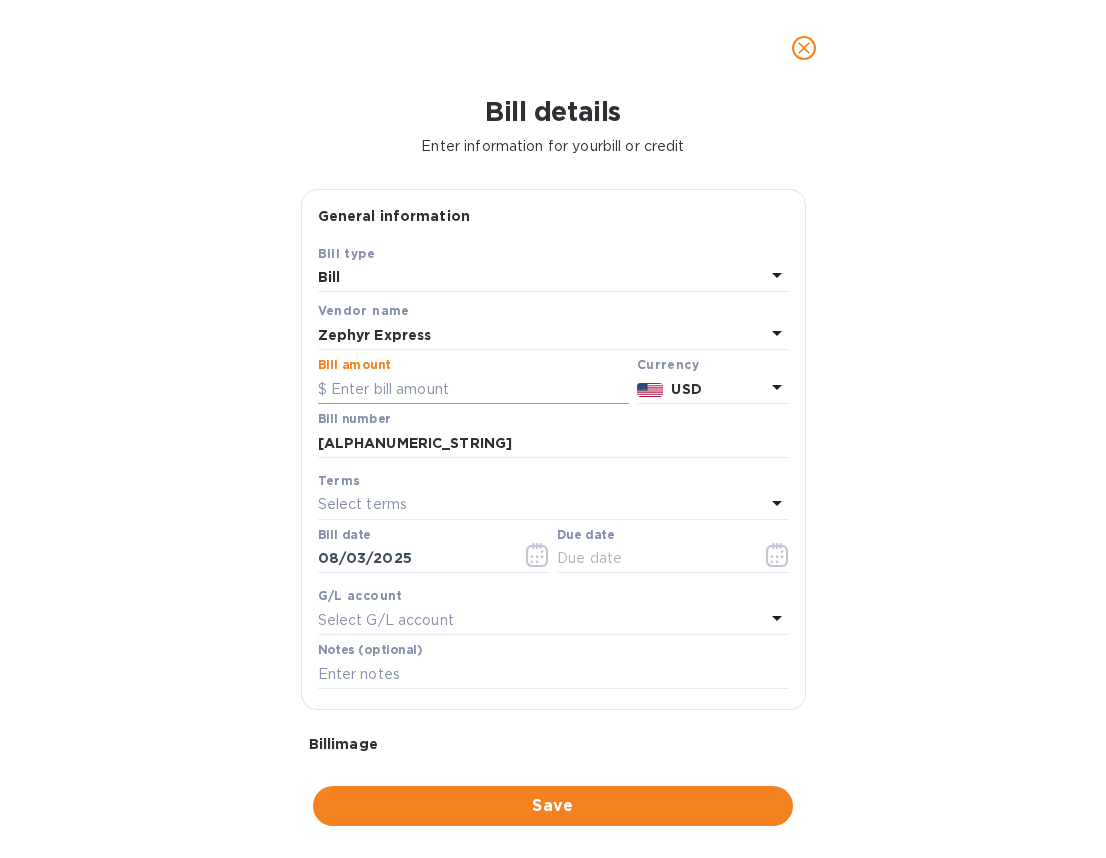 click at bounding box center (473, 389) 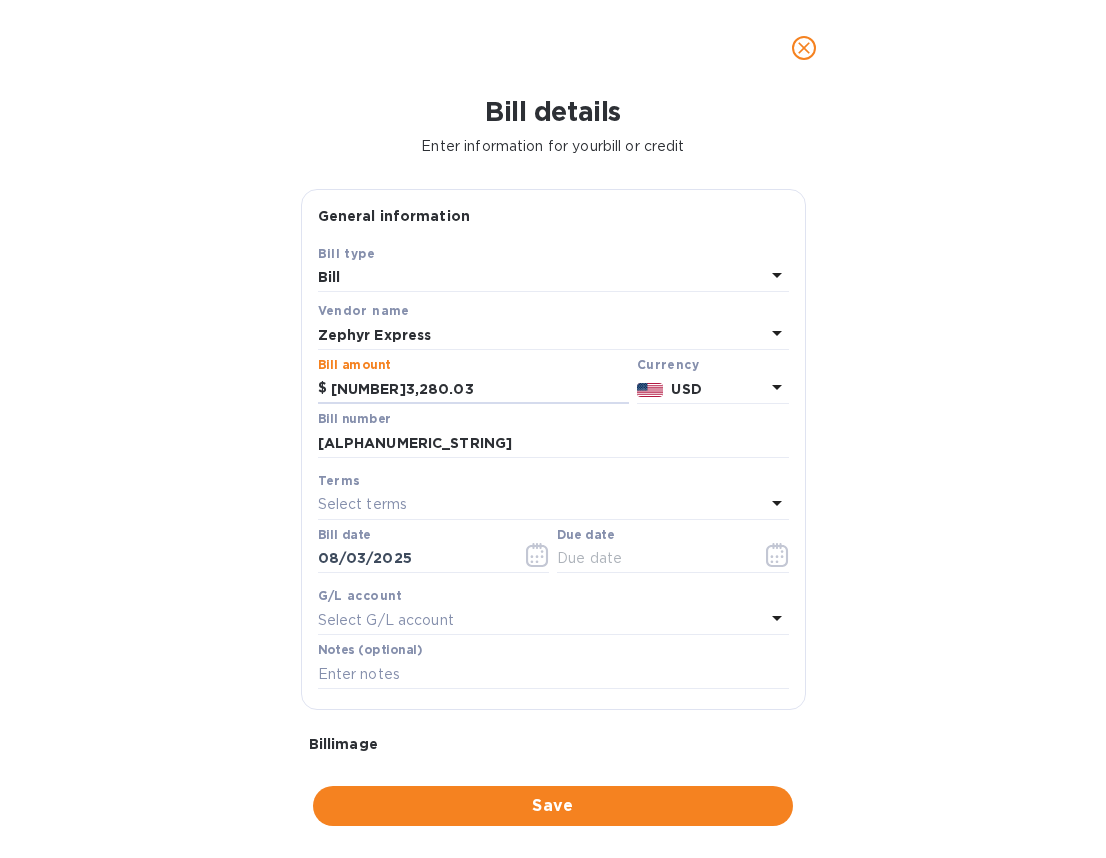 type on "[NUMBER]3,280.03" 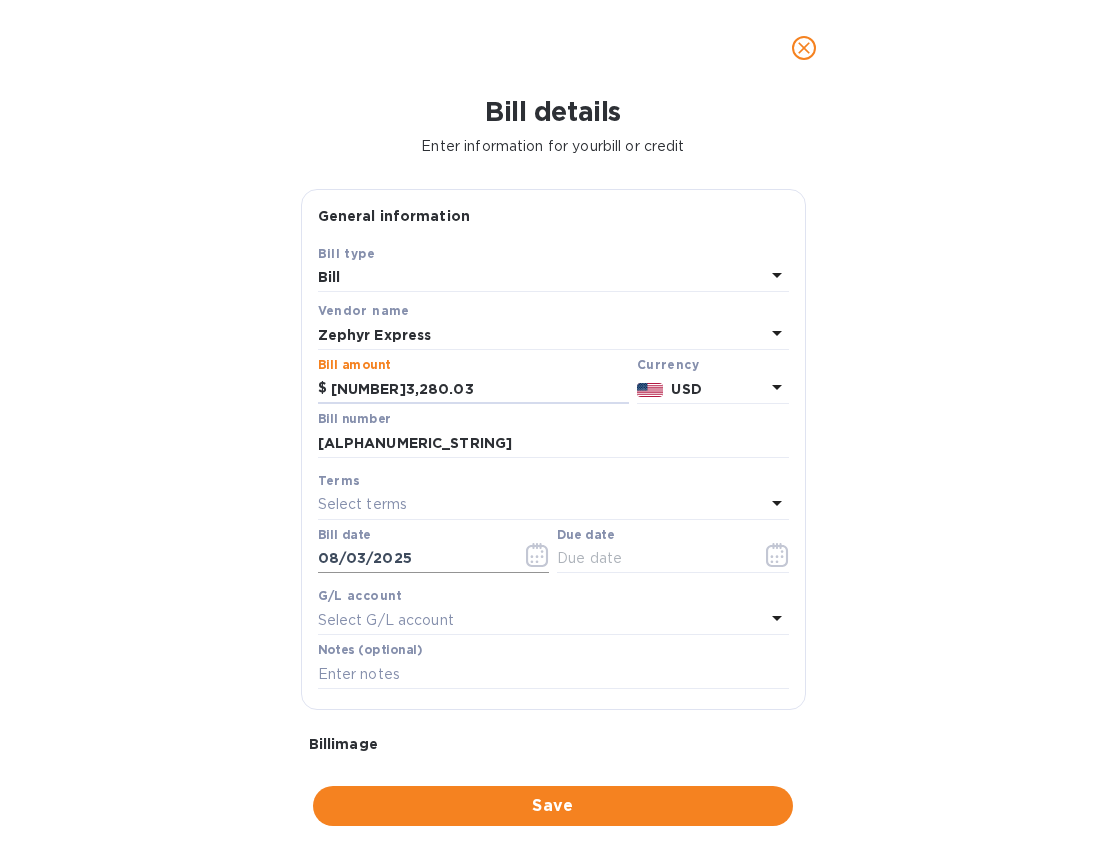 click 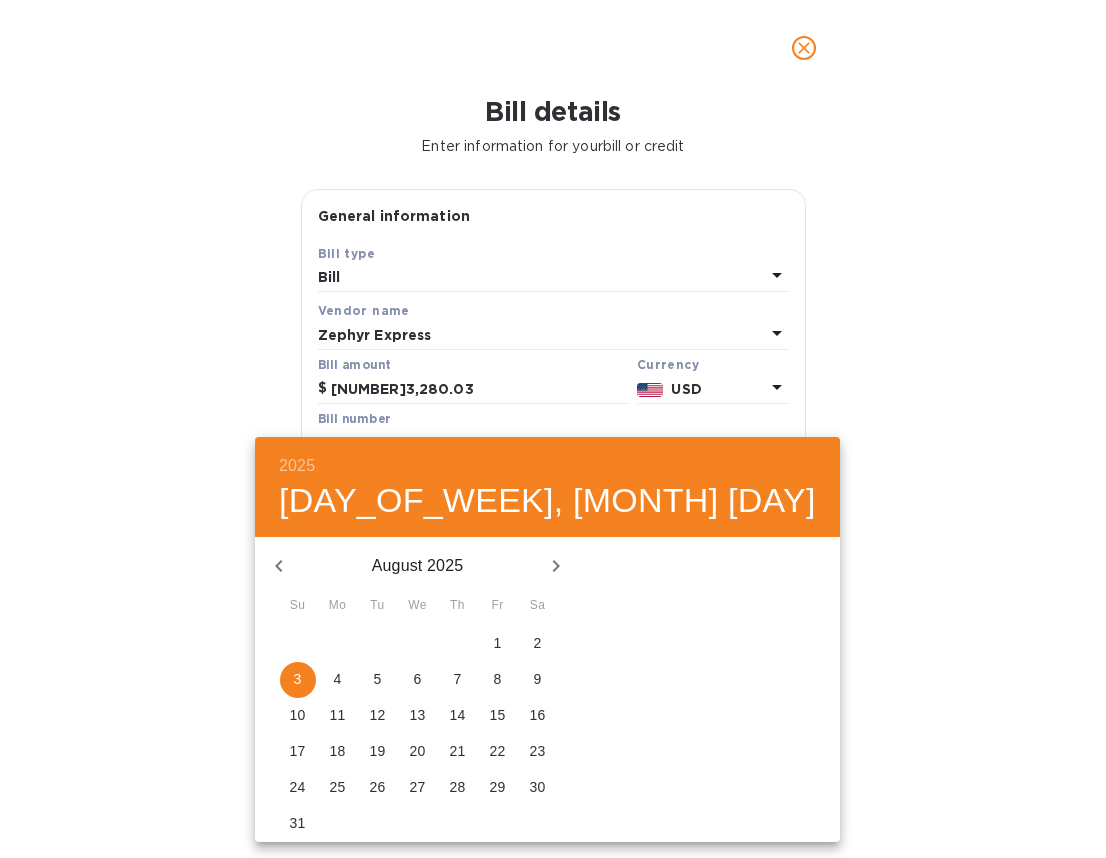 click 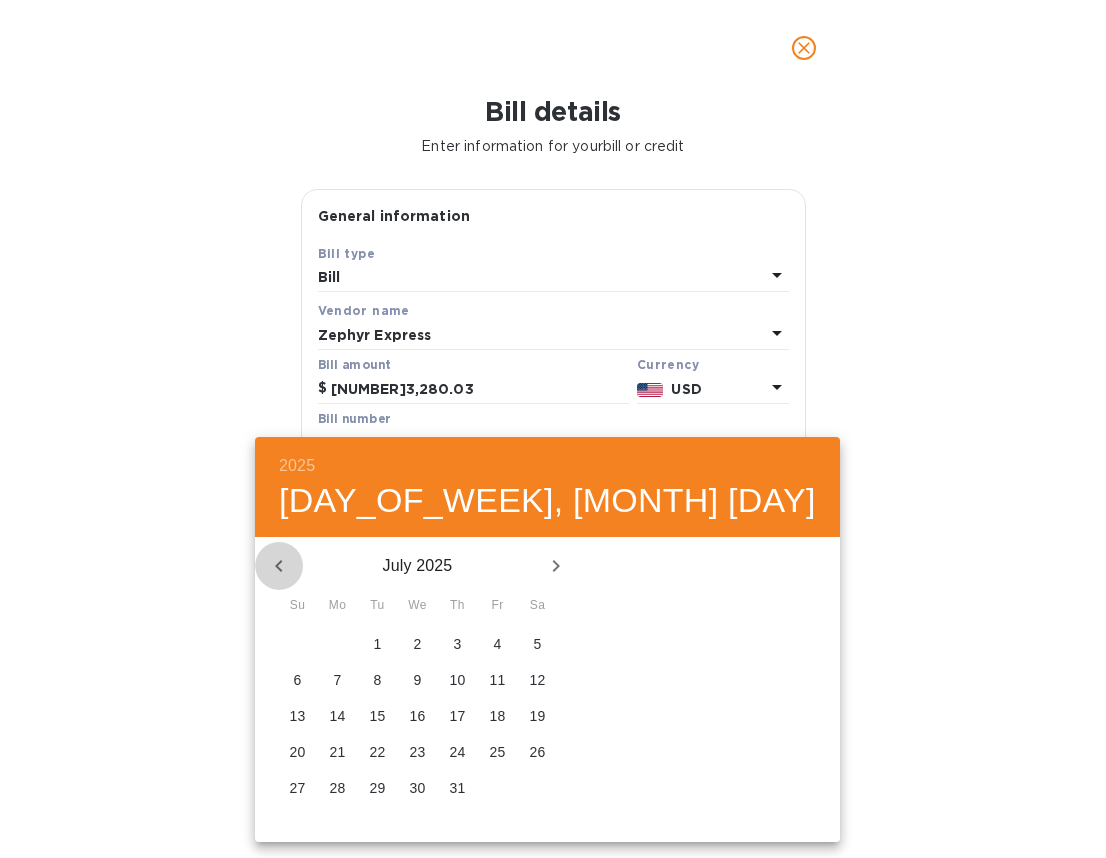 click 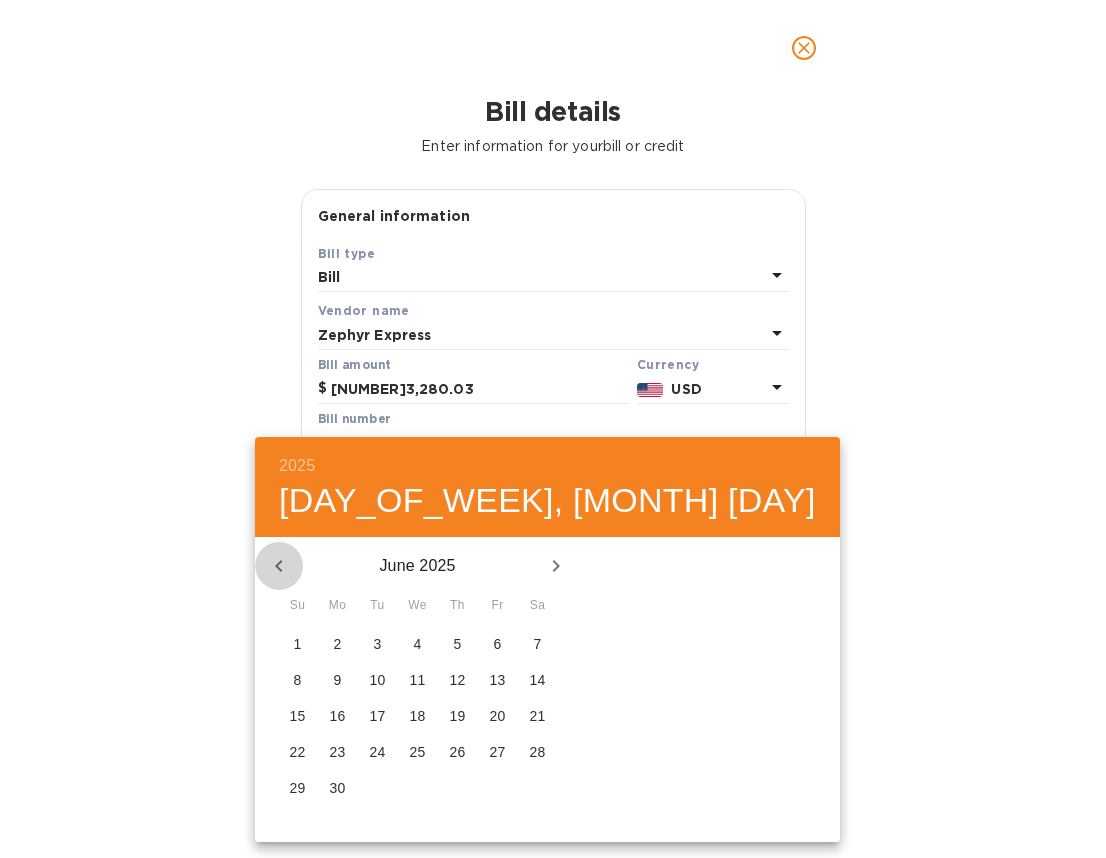 click 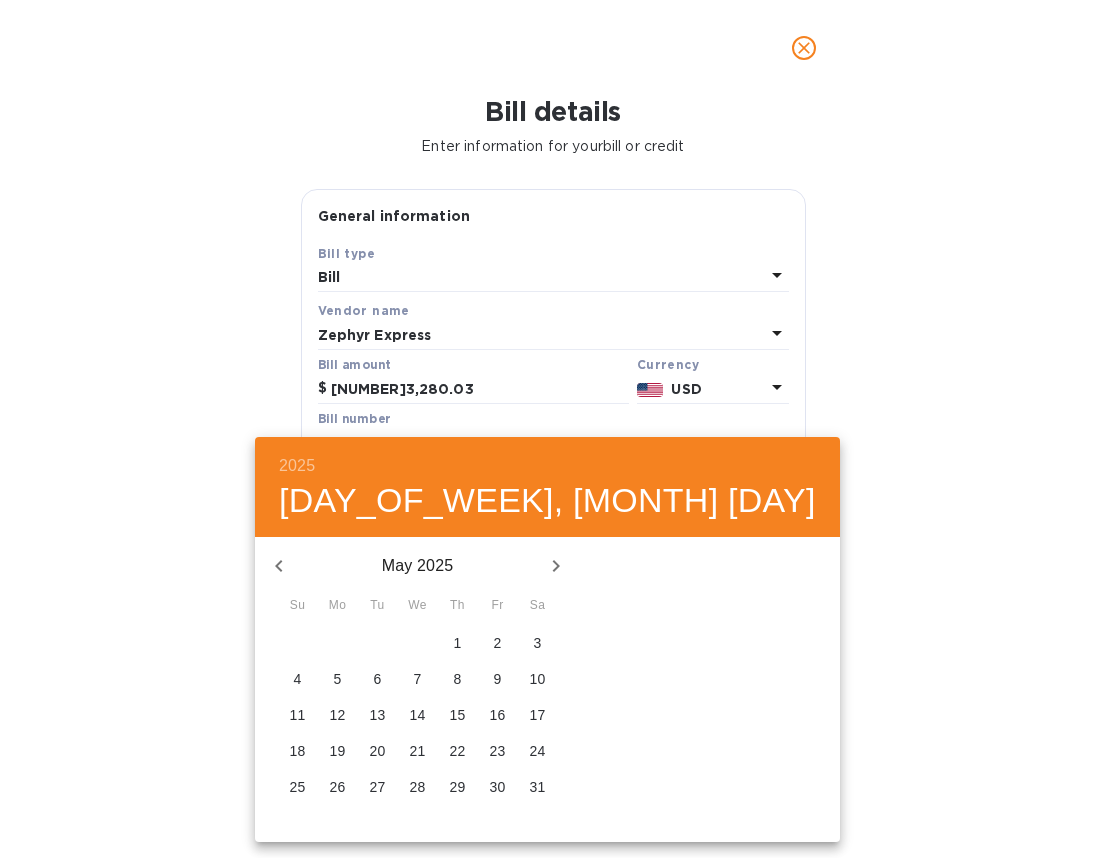 click on "15" at bounding box center (458, 715) 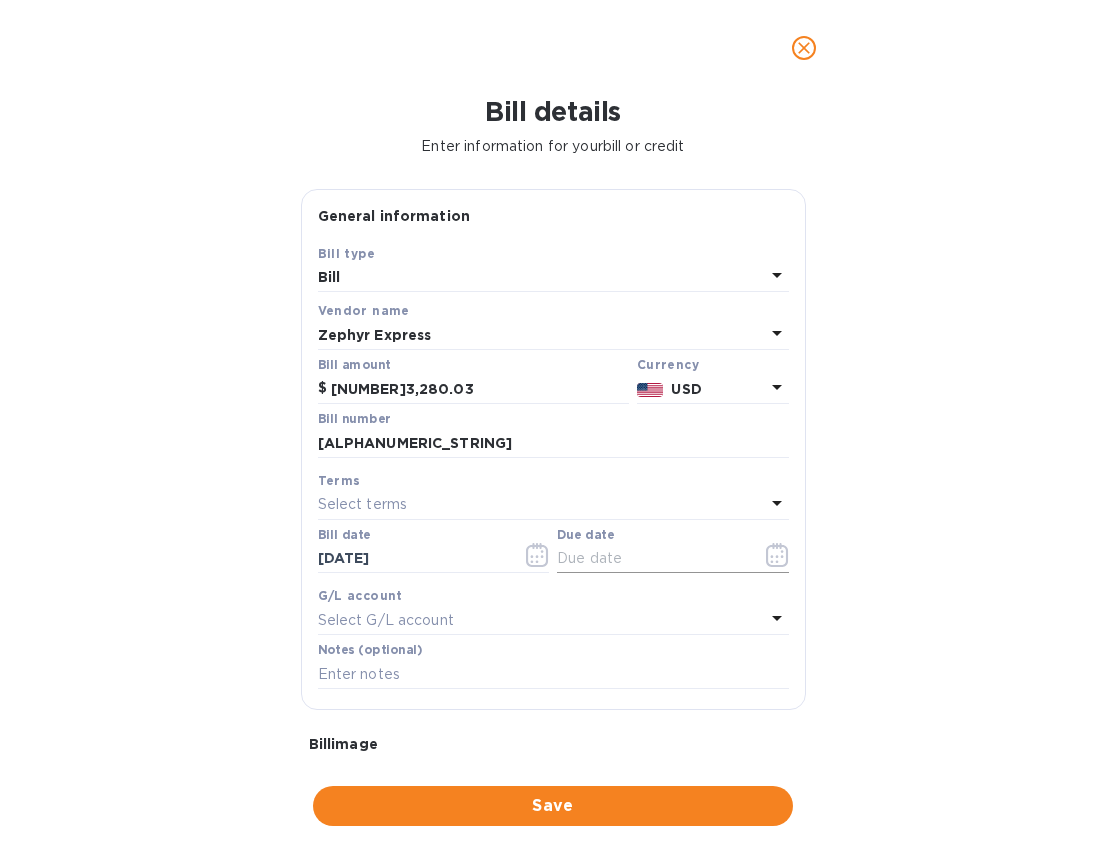 click 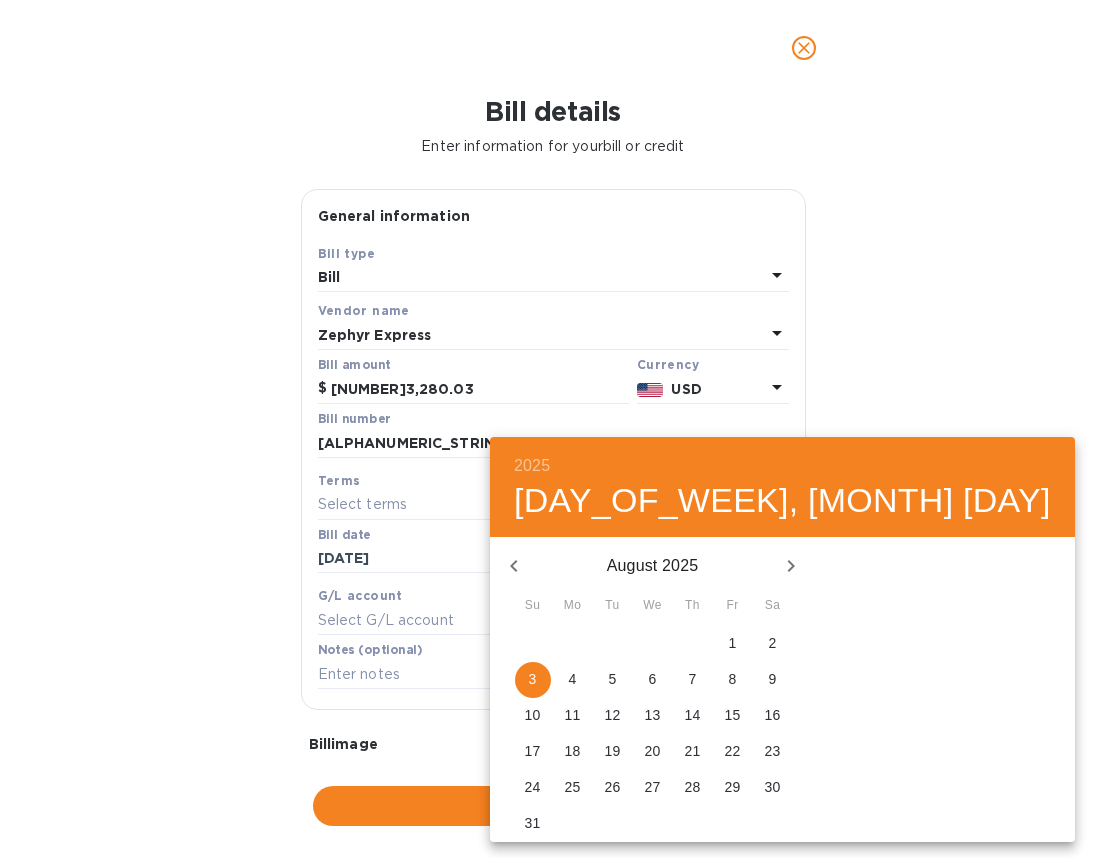 click 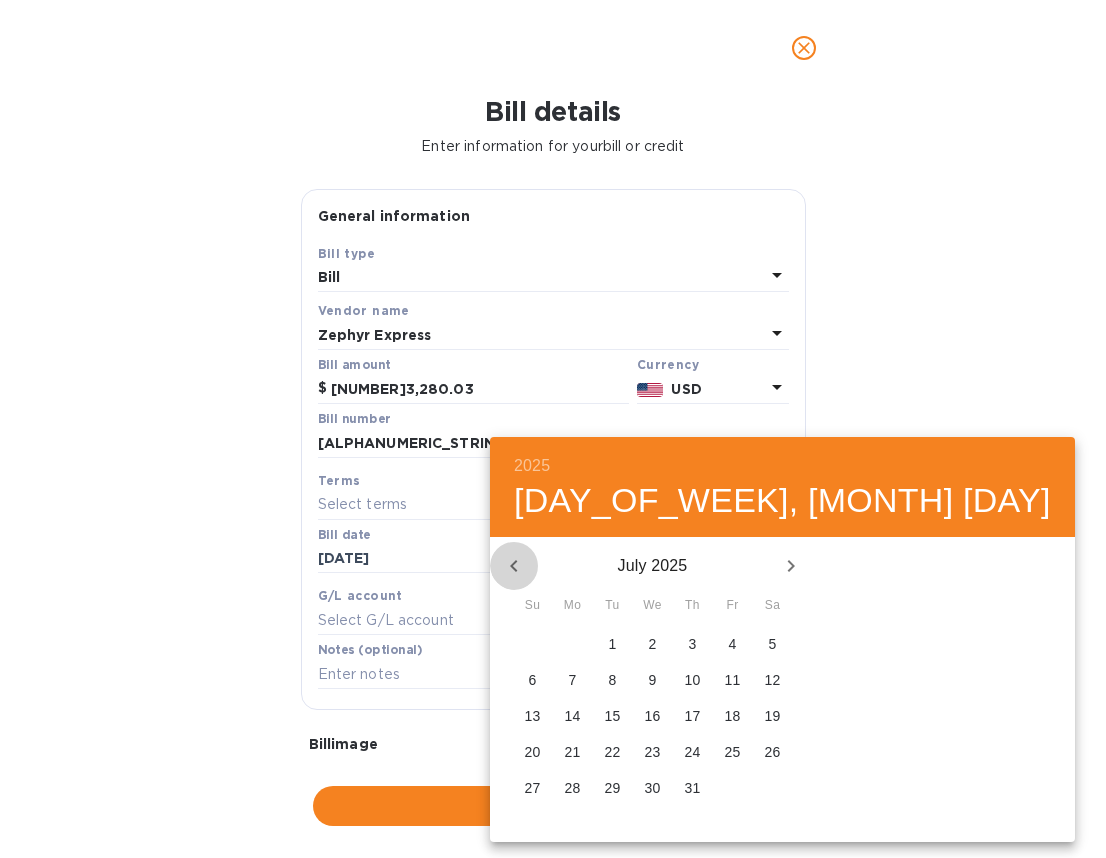 click 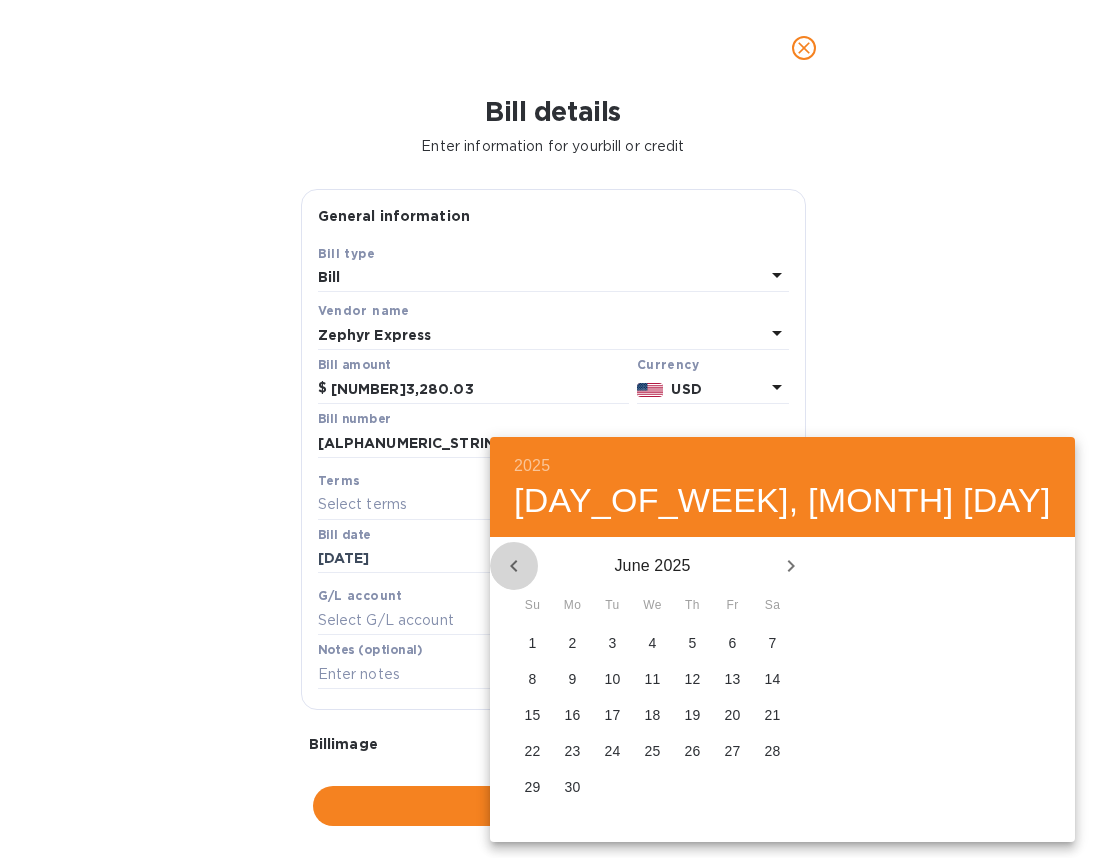 click 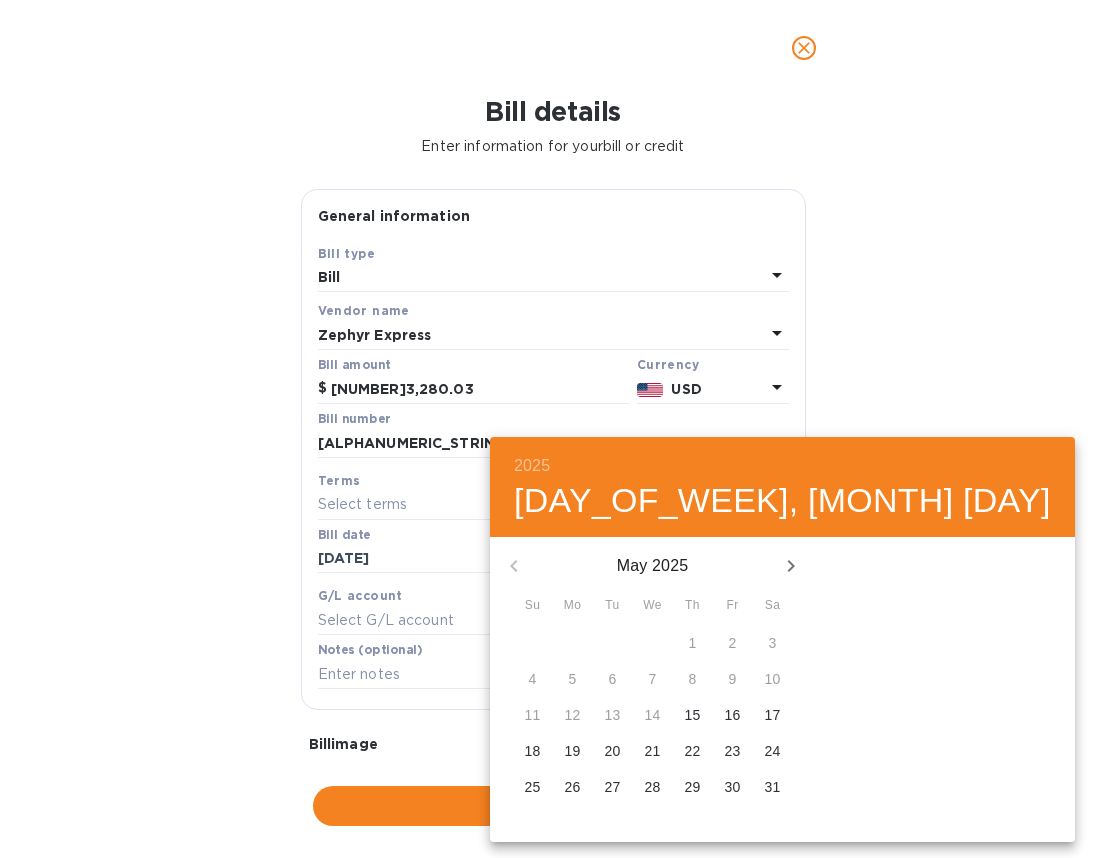 click on "30" at bounding box center [733, 787] 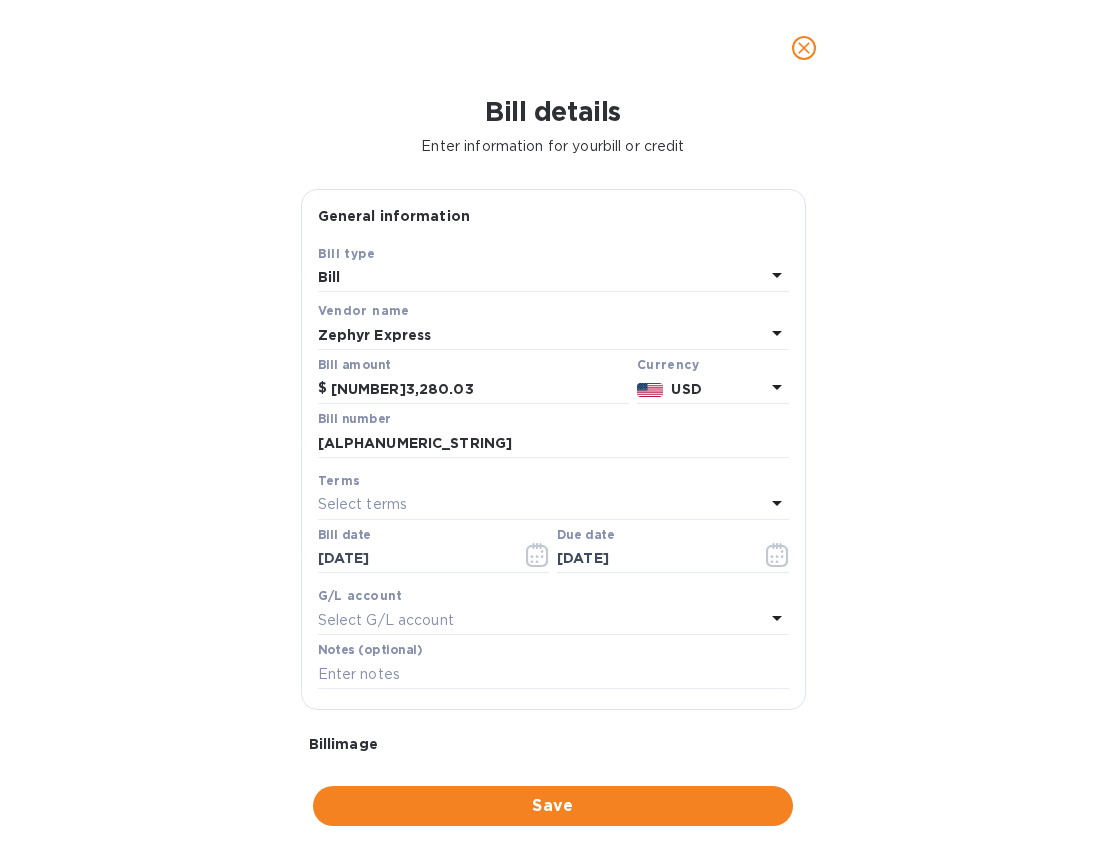 click on "Bill details Enter information for your bill or credit General information Save Bill type Bill Vendor name Zephyr Express Bill amount [CURRENCY] [NUMBER] Currency USD Bill number [ALPHANUMERIC_STRING] Terms Select terms Bill date [DATE] Due date [DATE] G/L account Select G/L account Notes (optional) Bill image Choose a bill and drag it here Save" at bounding box center [553, 477] 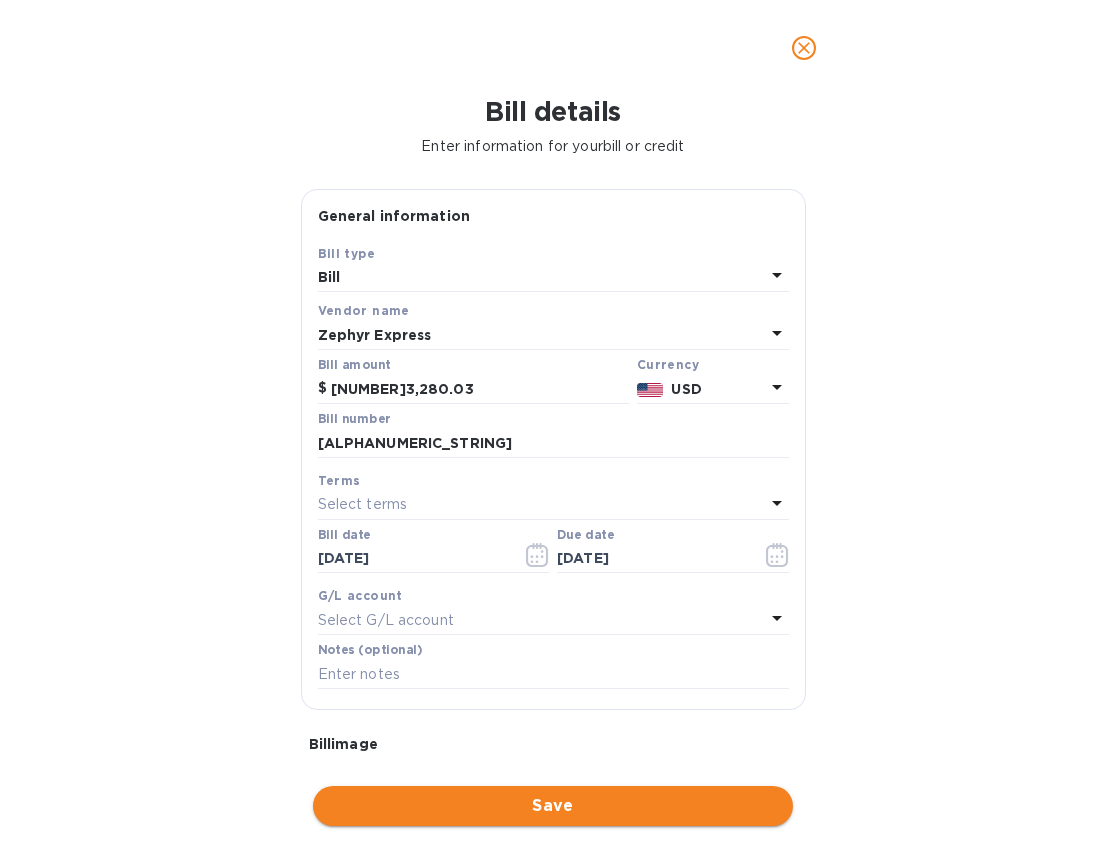 click on "Save" at bounding box center (553, 806) 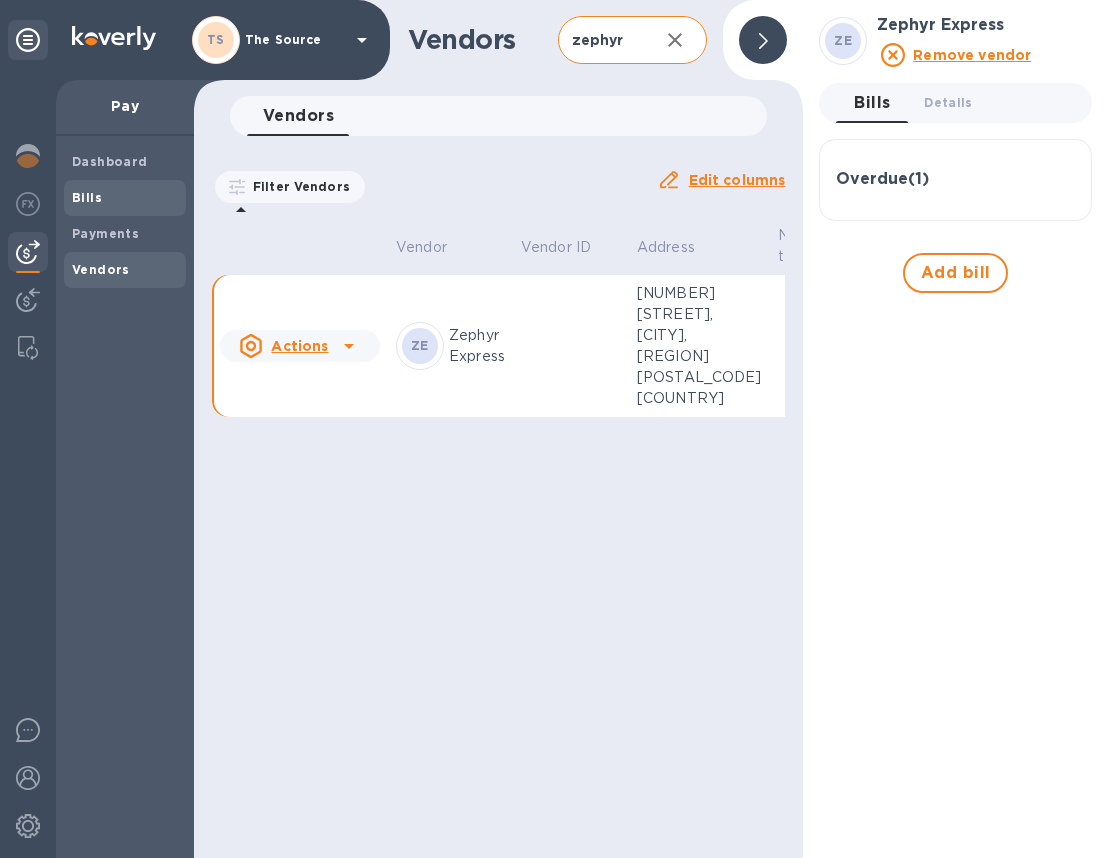 click on "Bills" at bounding box center [87, 197] 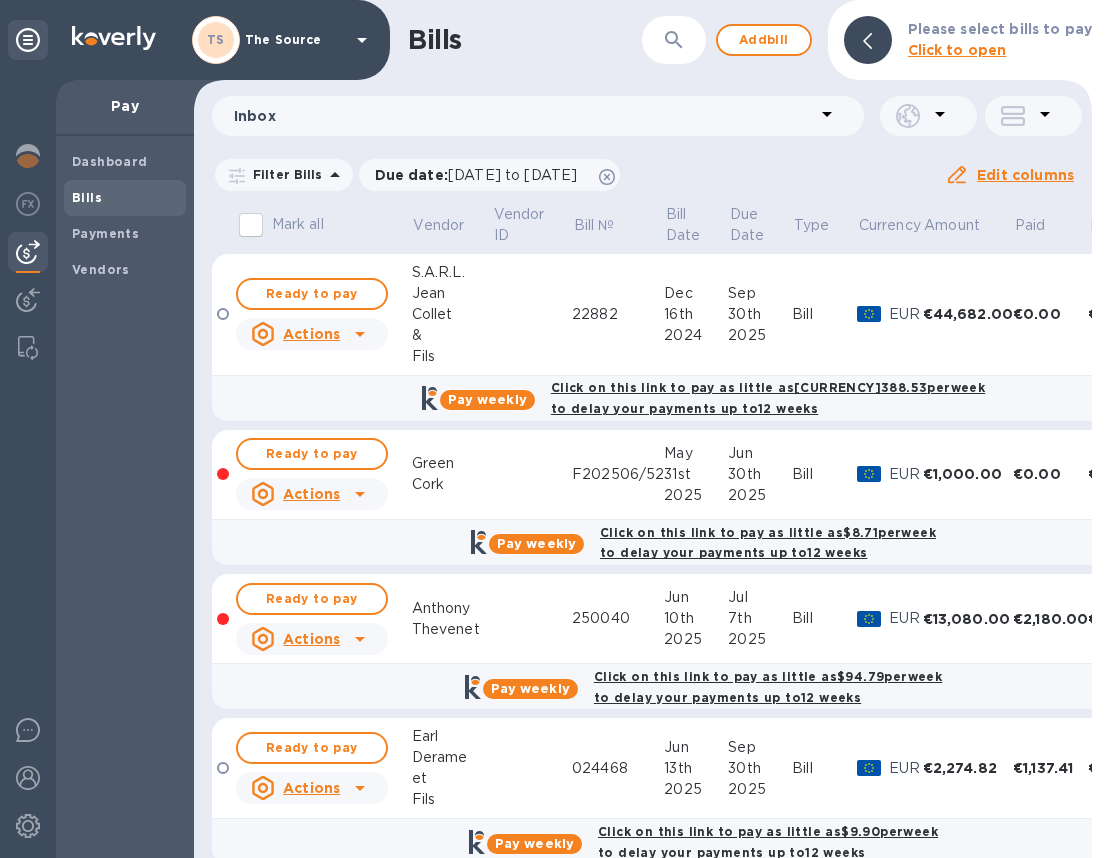 scroll, scrollTop: 338, scrollLeft: 0, axis: vertical 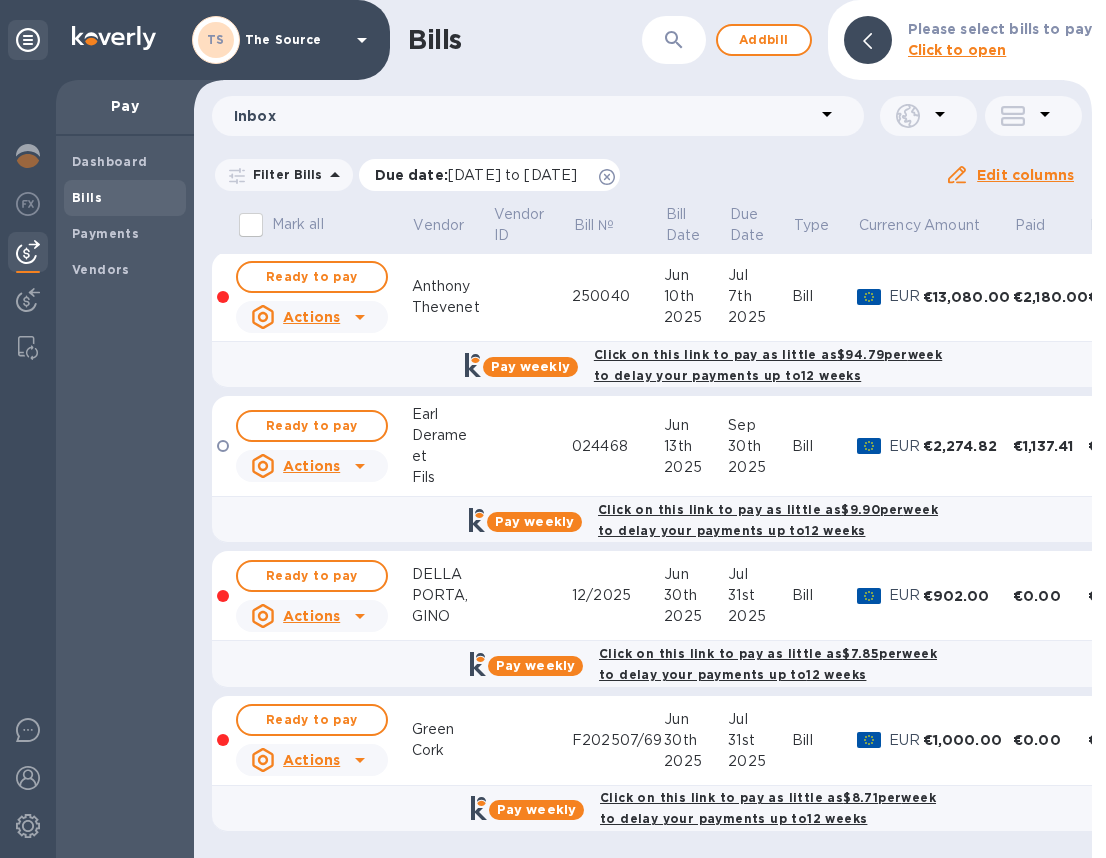 click 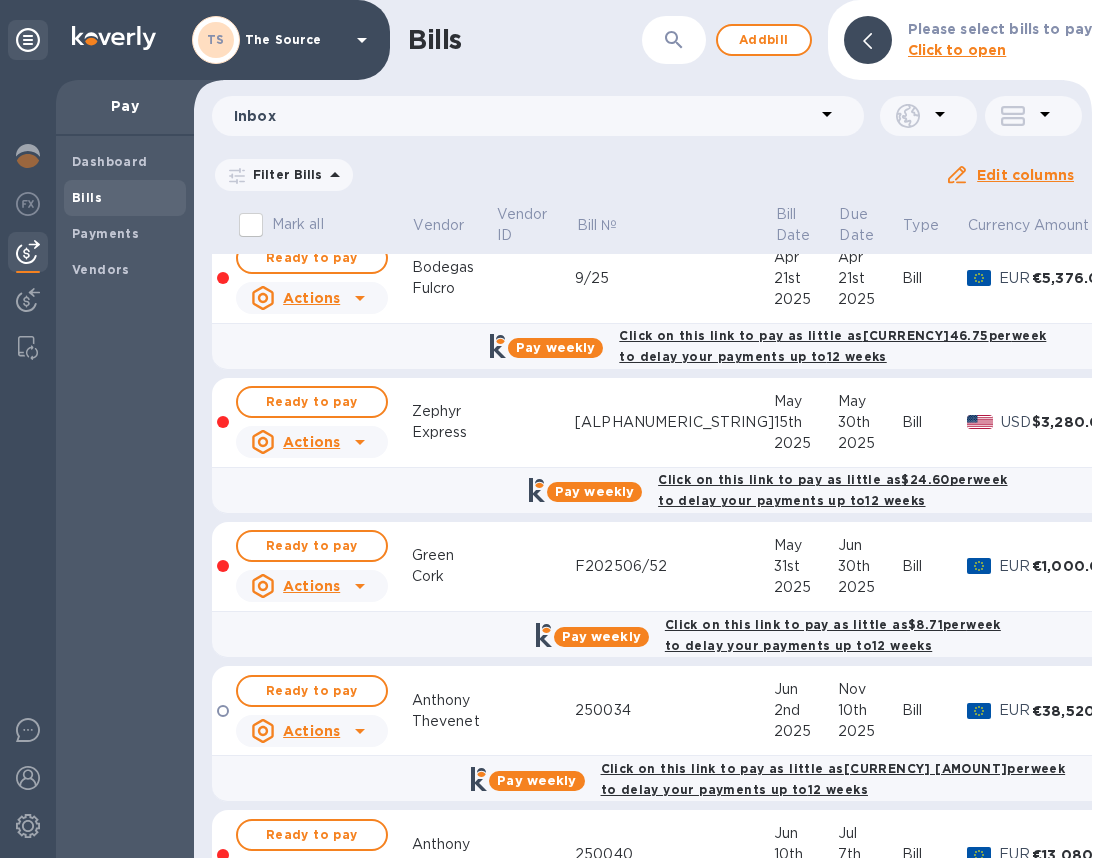 scroll, scrollTop: 1560, scrollLeft: 0, axis: vertical 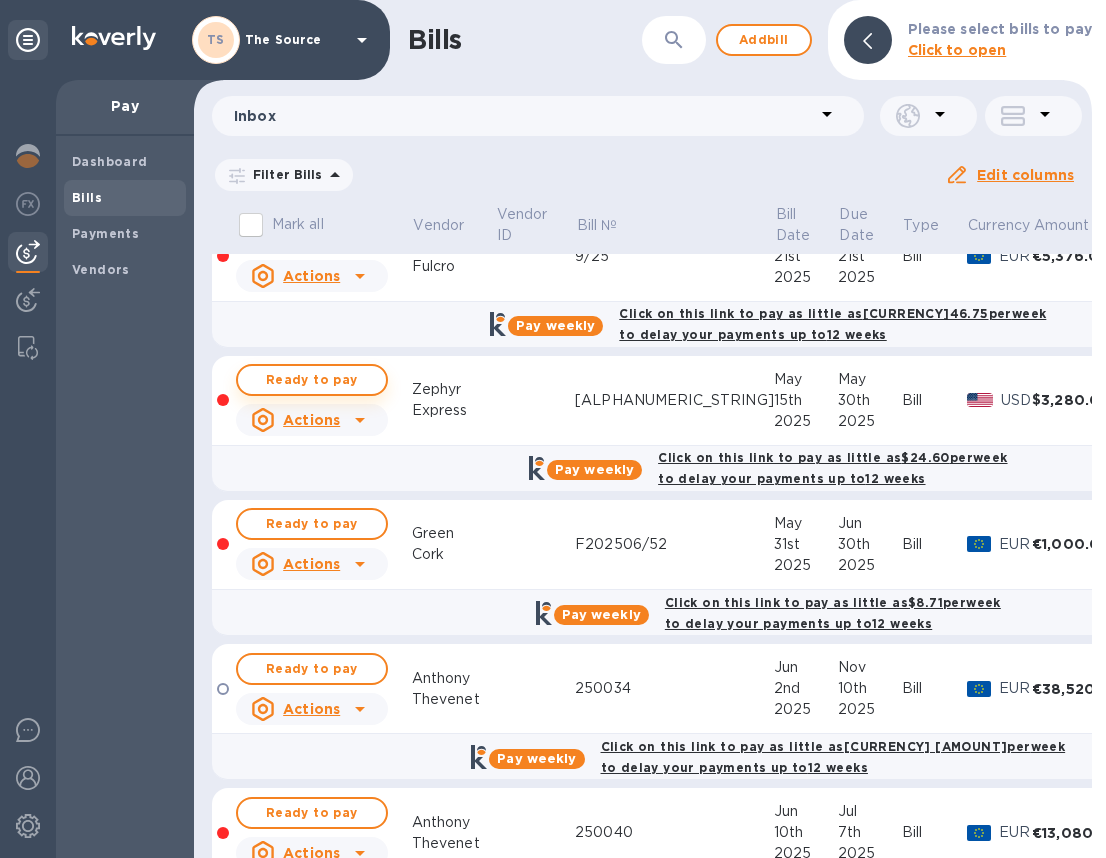 click on "Ready to pay" at bounding box center [312, 380] 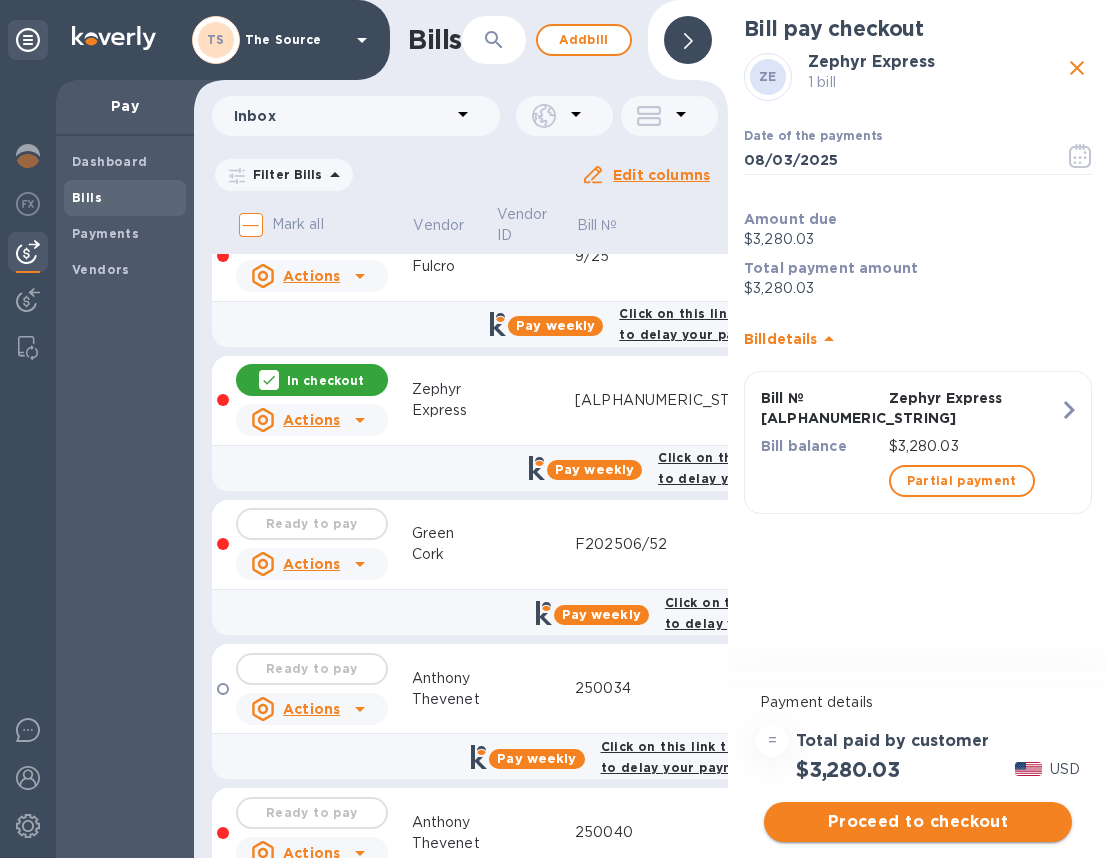 click on "Proceed to checkout" at bounding box center (918, 822) 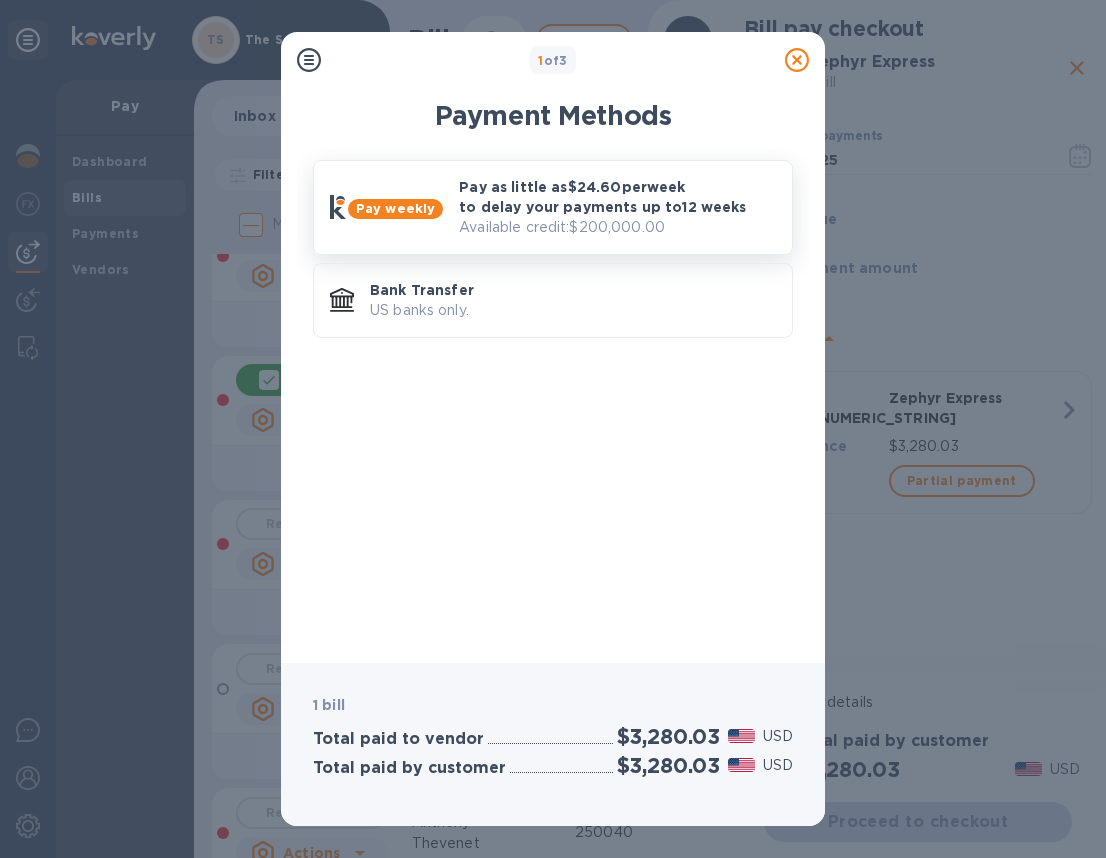 click on "Available credit: [CURRENCY] [AMOUNT]" at bounding box center (617, 227) 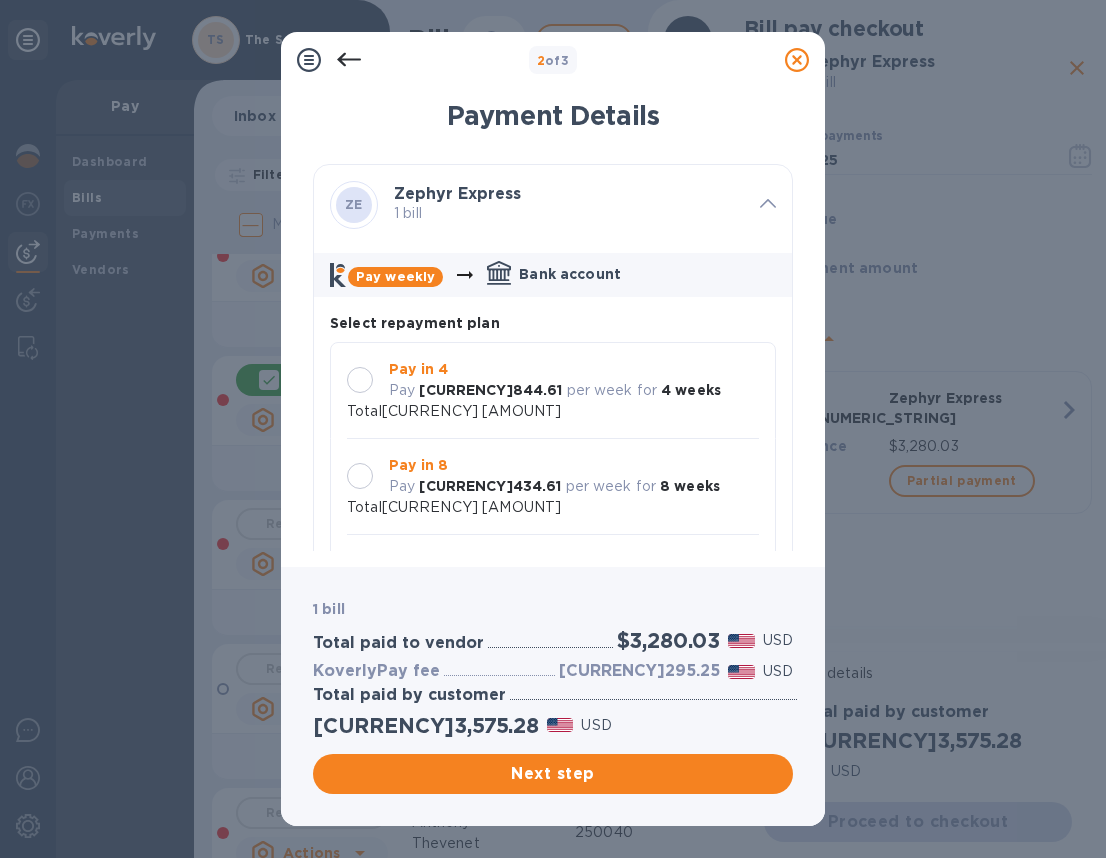 click at bounding box center [360, 476] 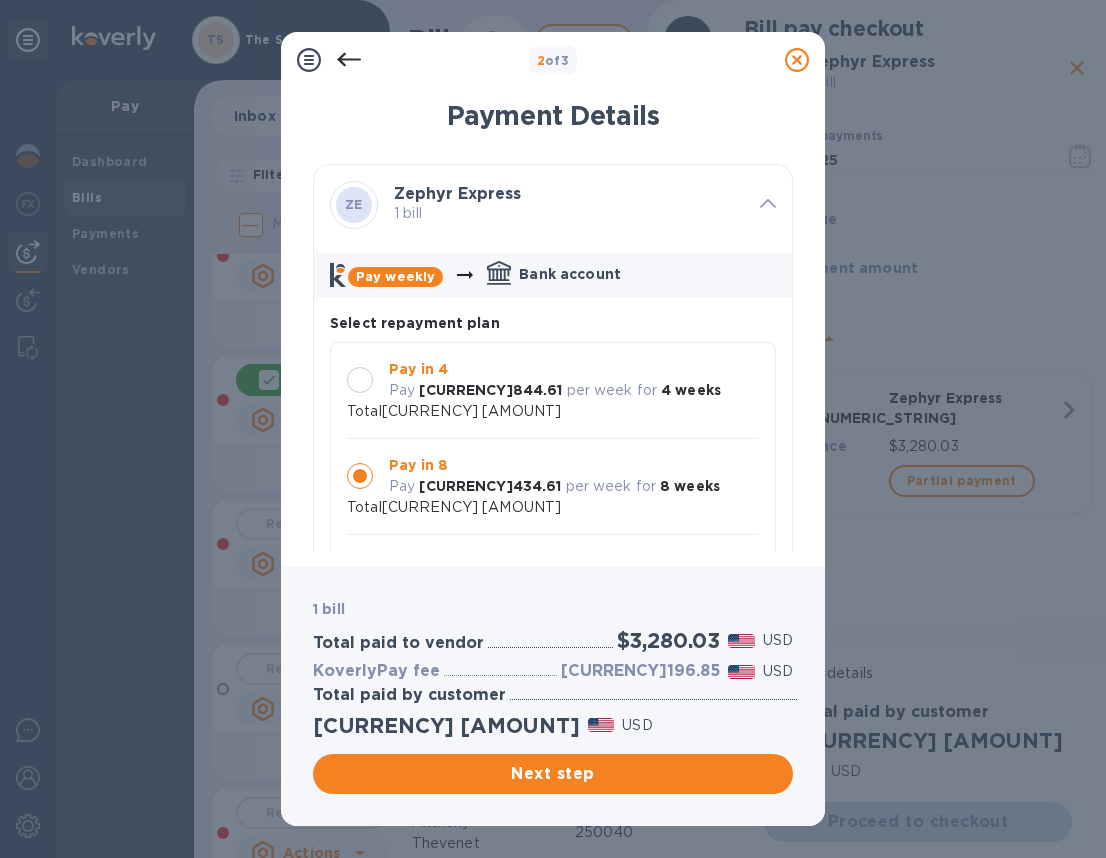 click 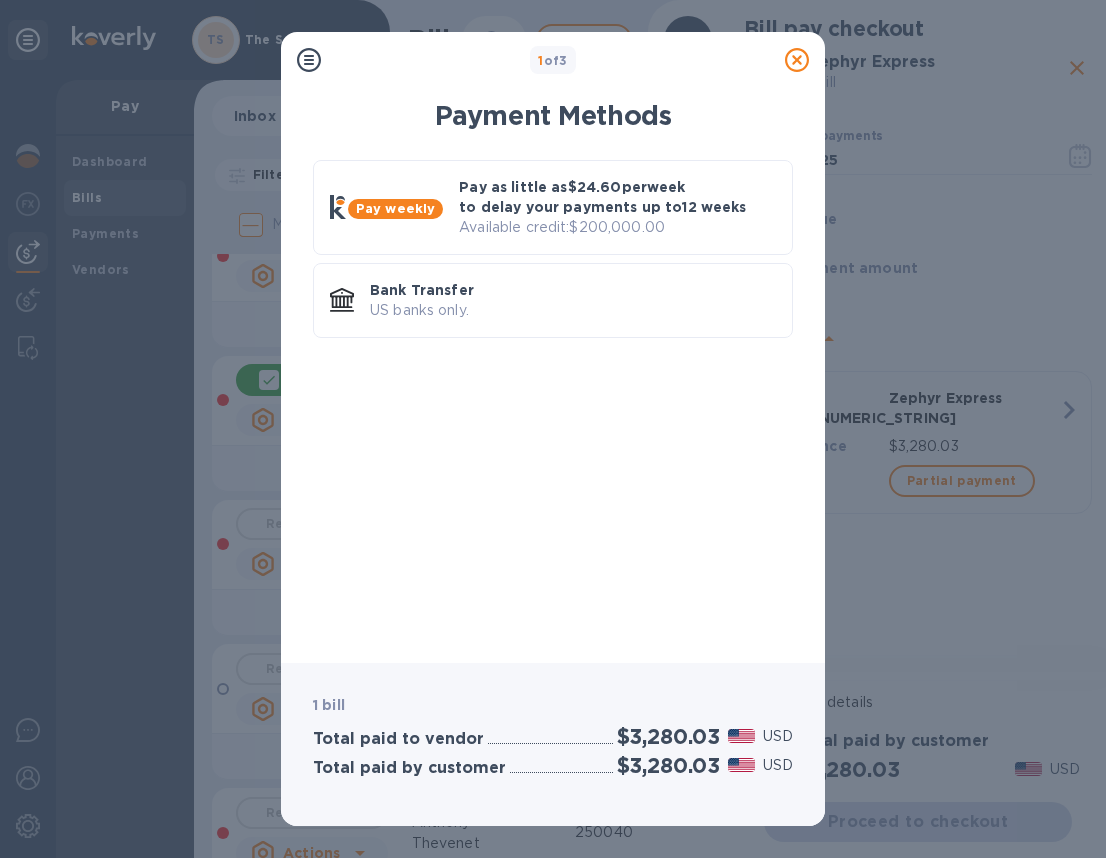 click 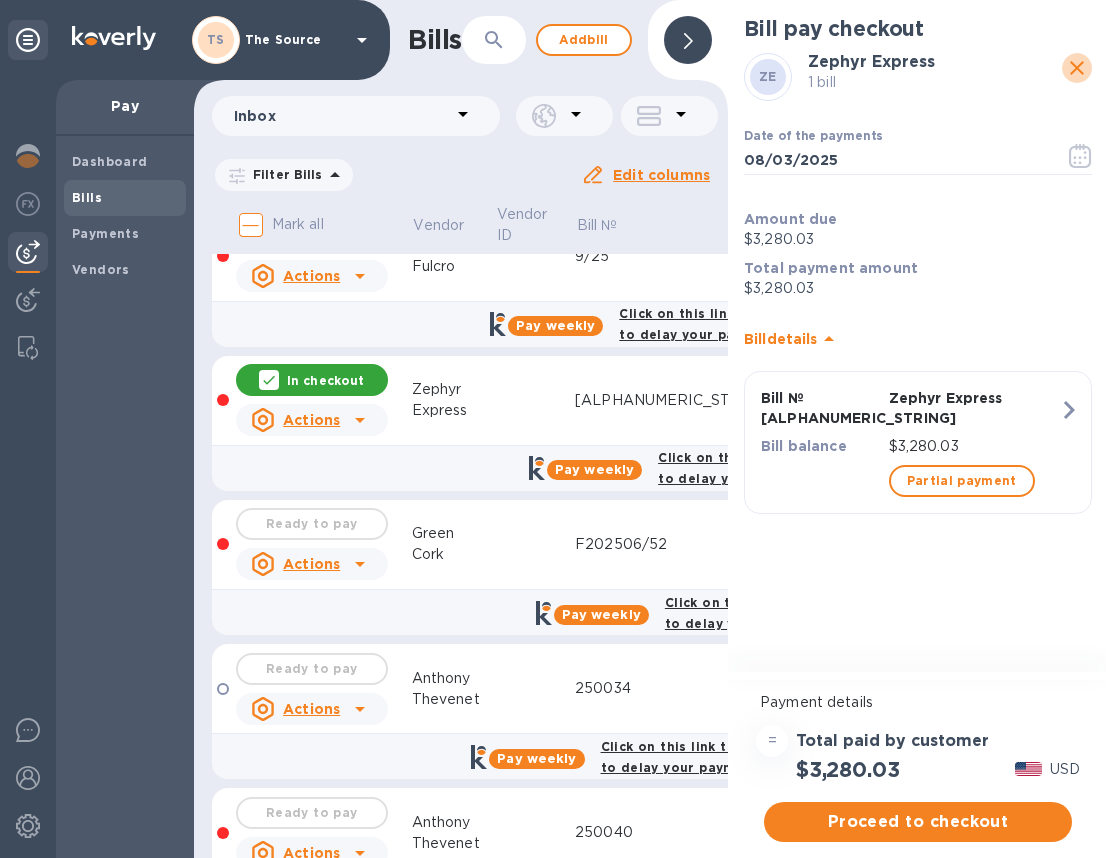 click 